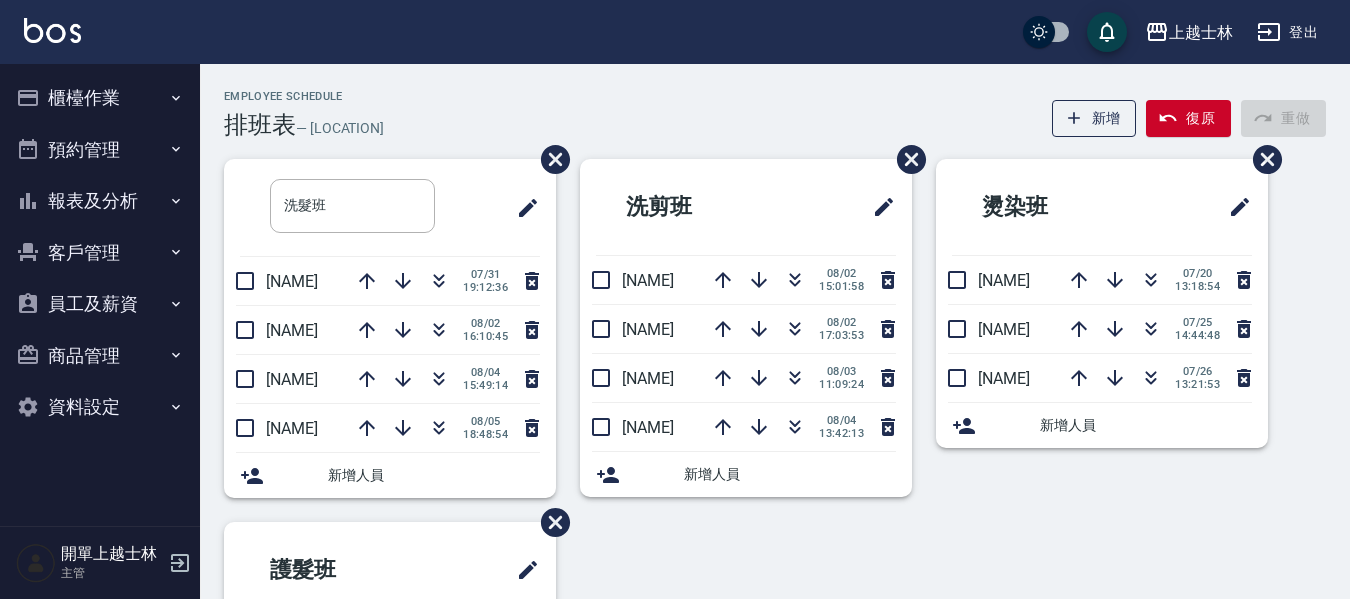 scroll, scrollTop: 0, scrollLeft: 0, axis: both 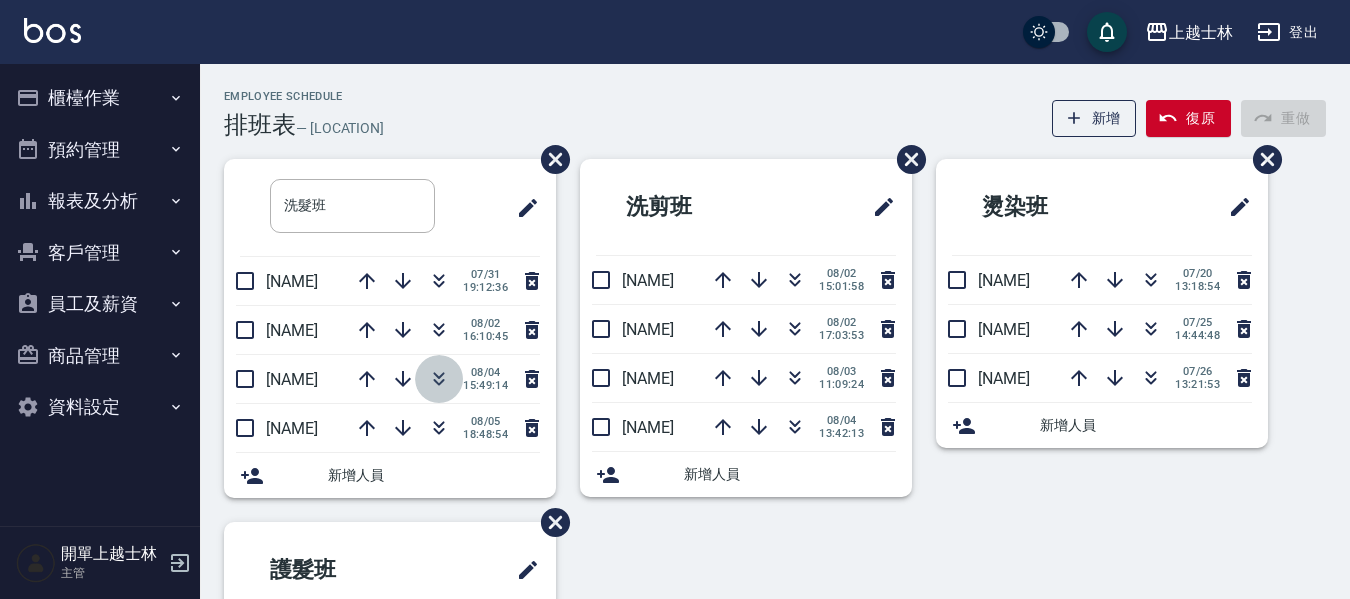 click 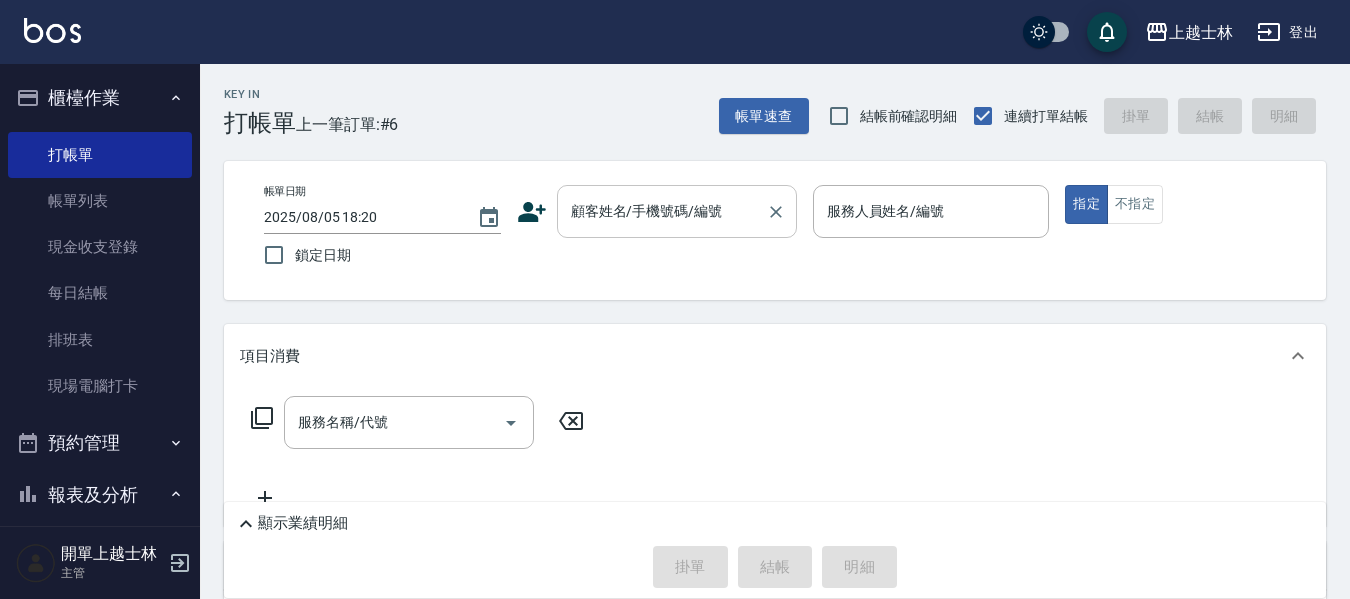 scroll, scrollTop: 0, scrollLeft: 0, axis: both 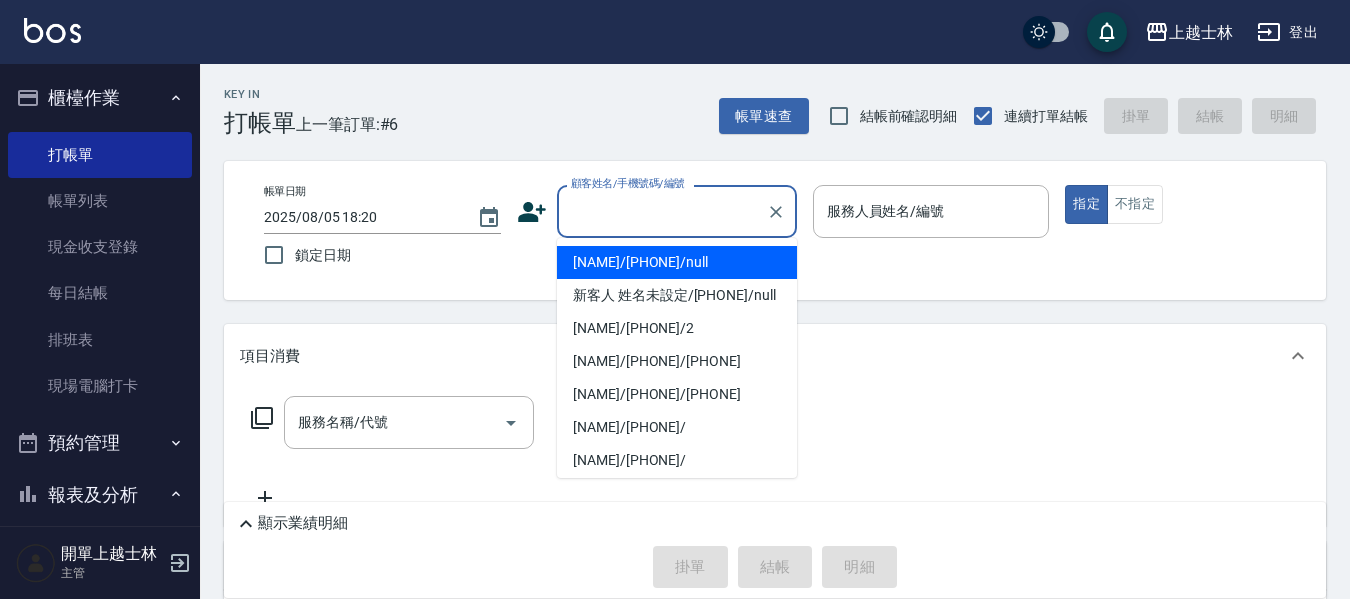 drag, startPoint x: 676, startPoint y: 205, endPoint x: 657, endPoint y: 220, distance: 24.207438 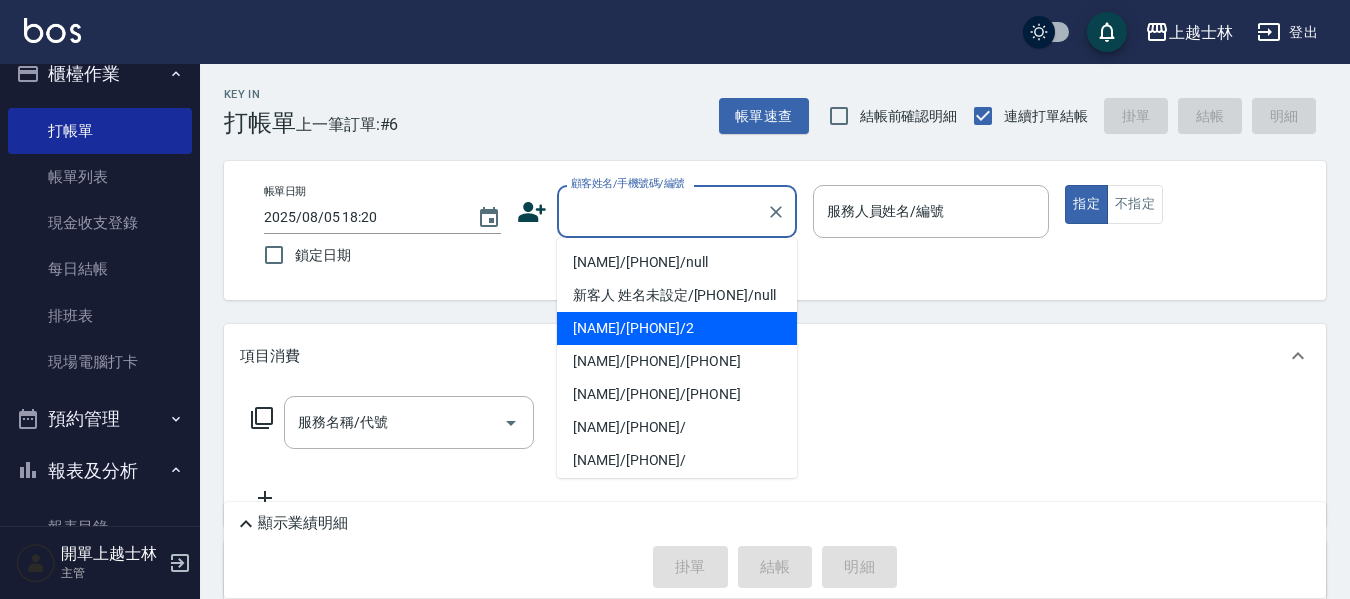 click on "舒媛/0910530313/2" at bounding box center (677, 328) 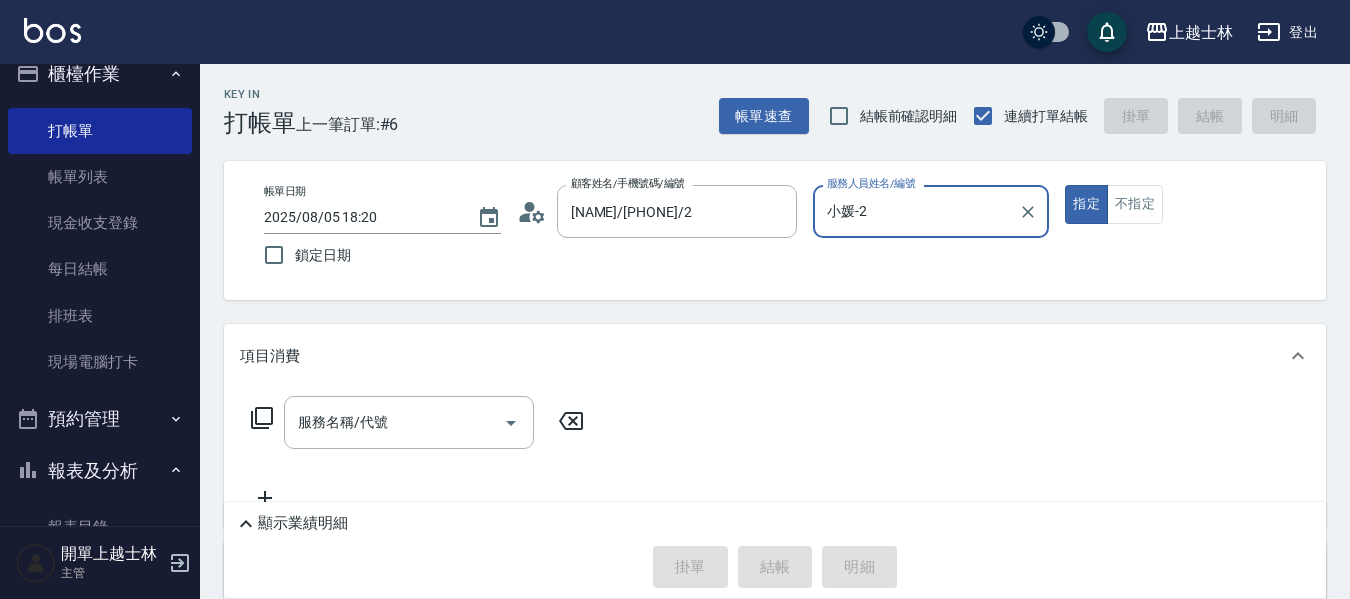 type on "小媛-2" 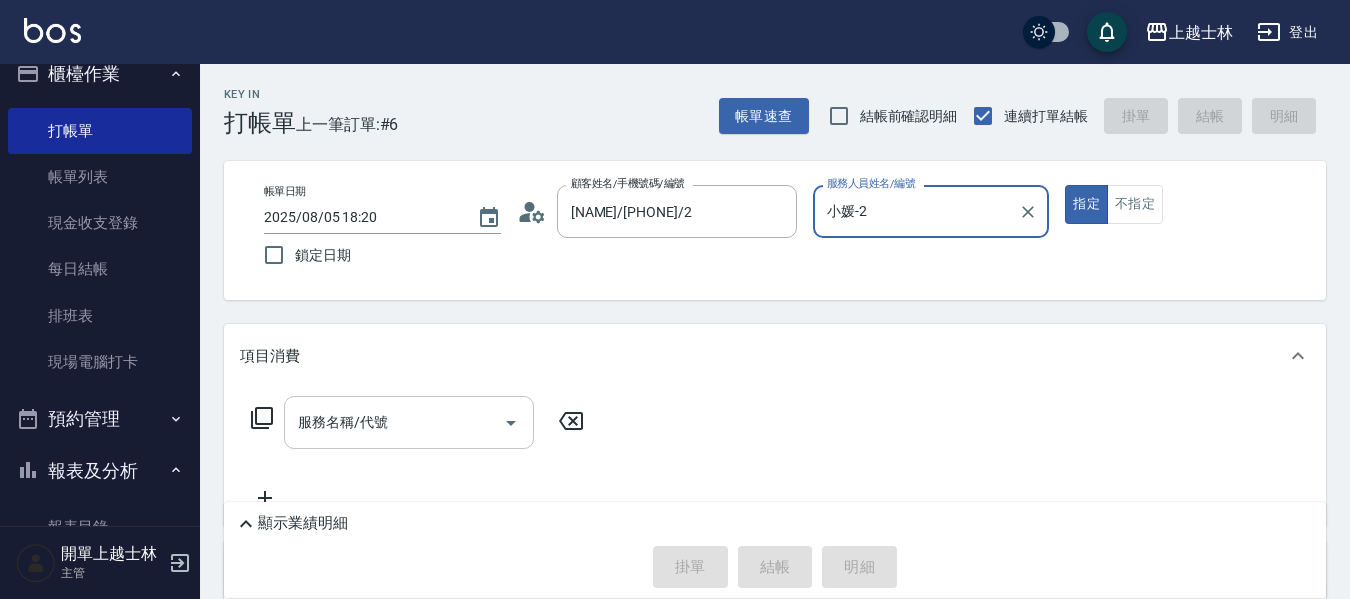 click on "服務名稱/代號" at bounding box center [409, 422] 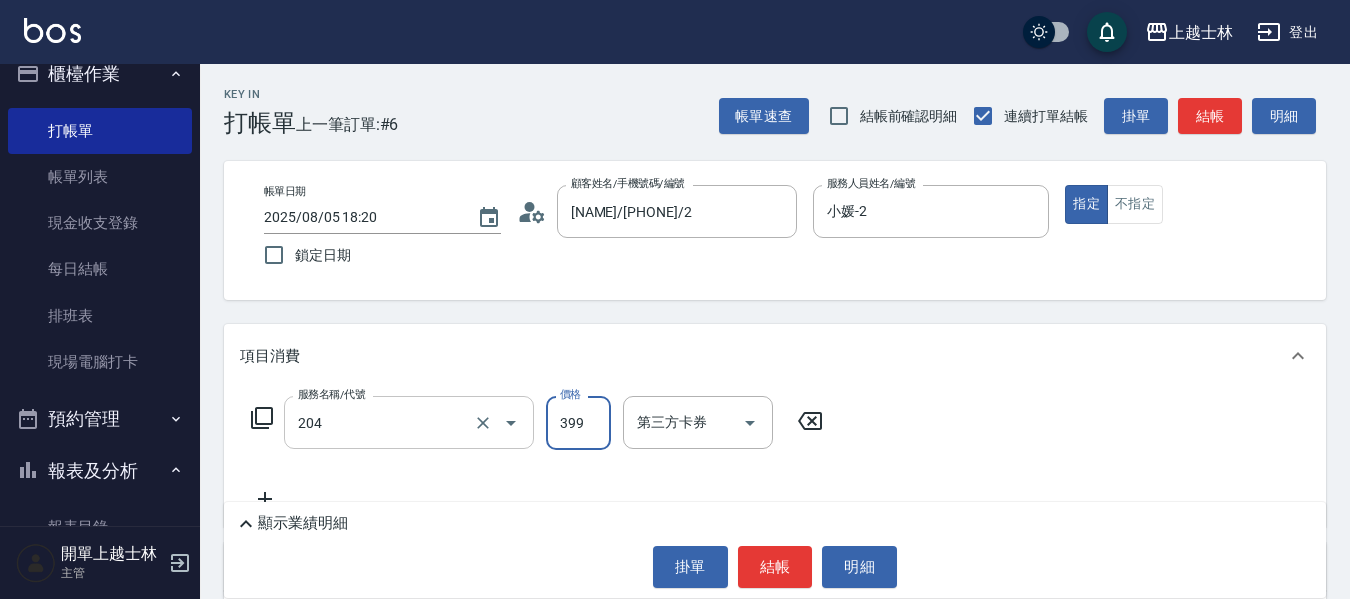 type on "A級洗+剪(204)" 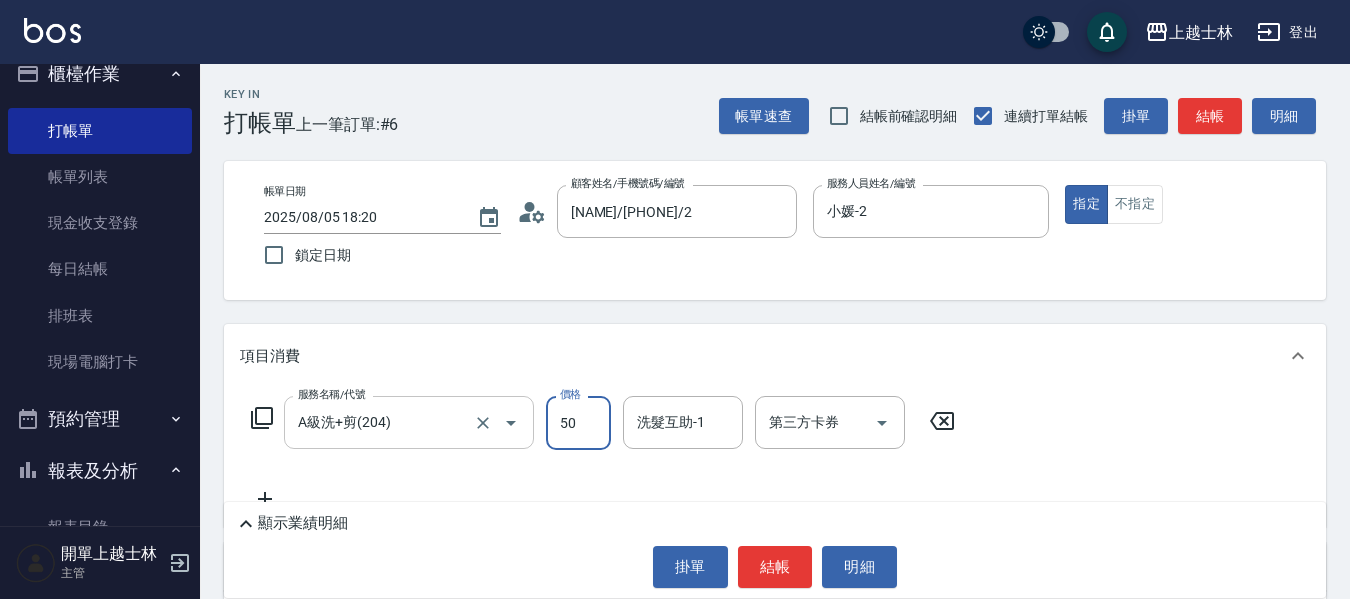 type on "500" 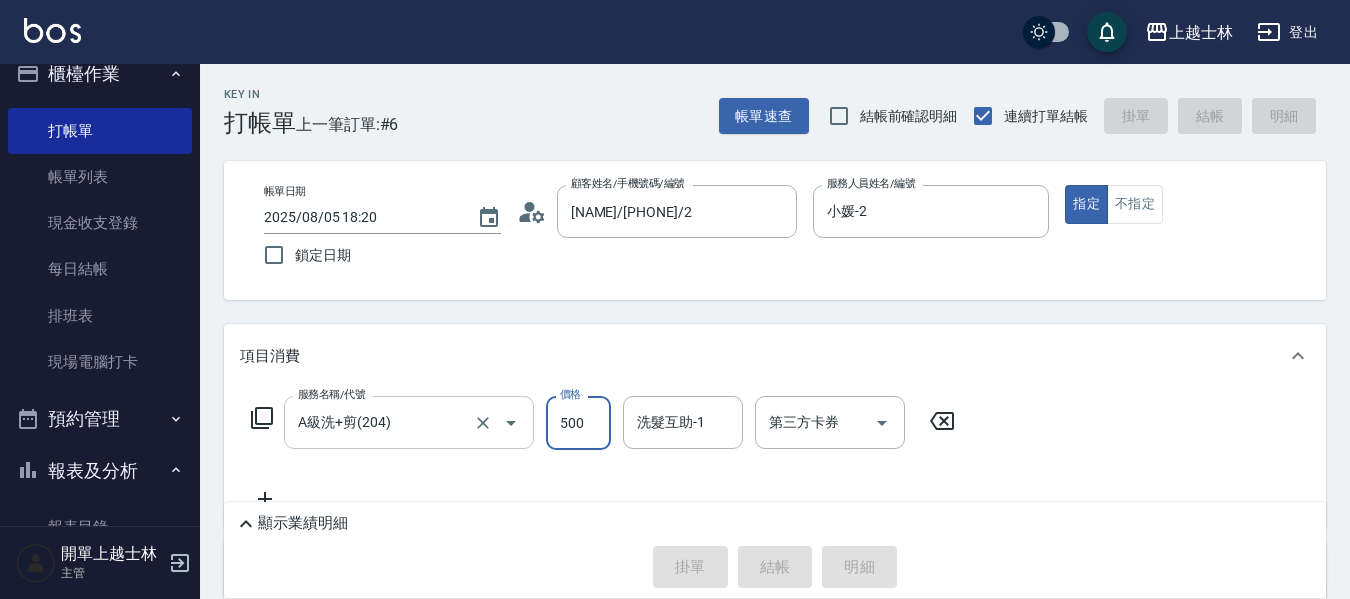 type on "2025/08/05 20:03" 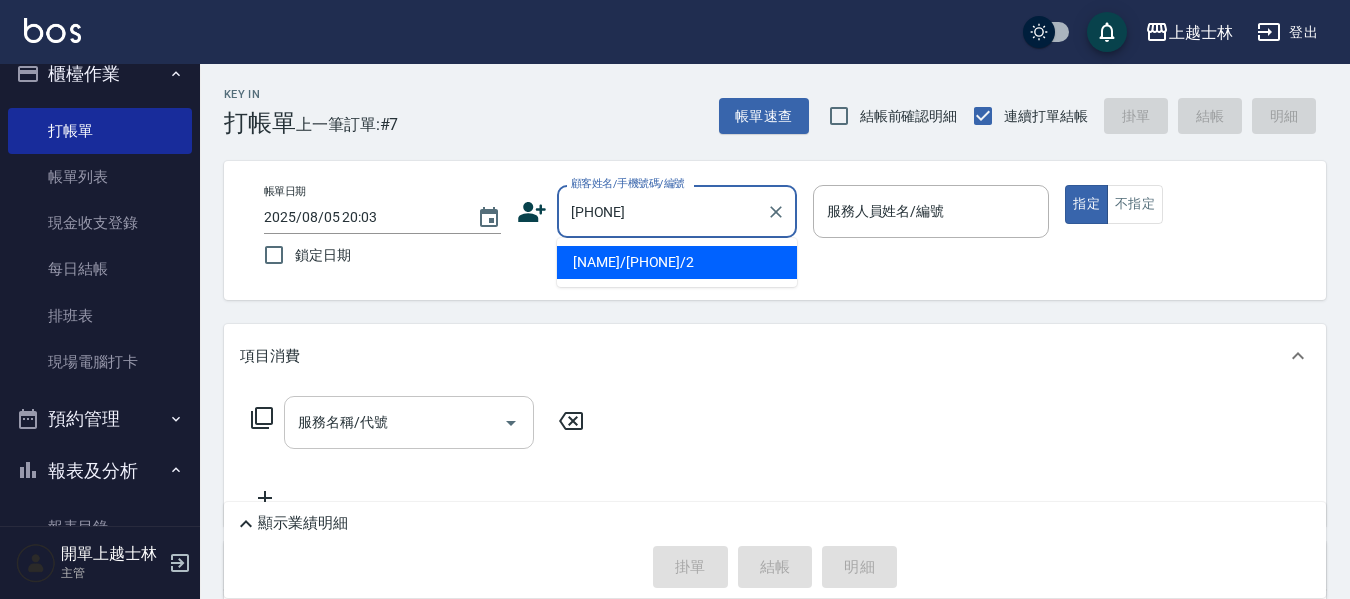 type on "舒媛/0910530313/2" 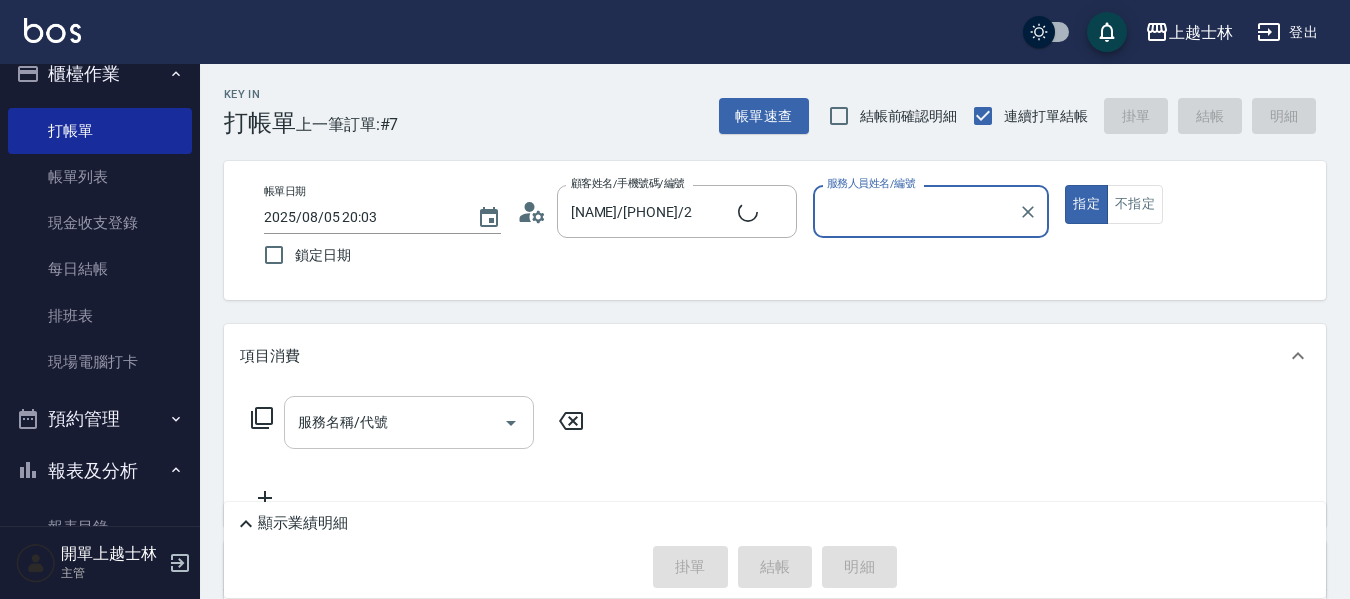type on "小媛-2" 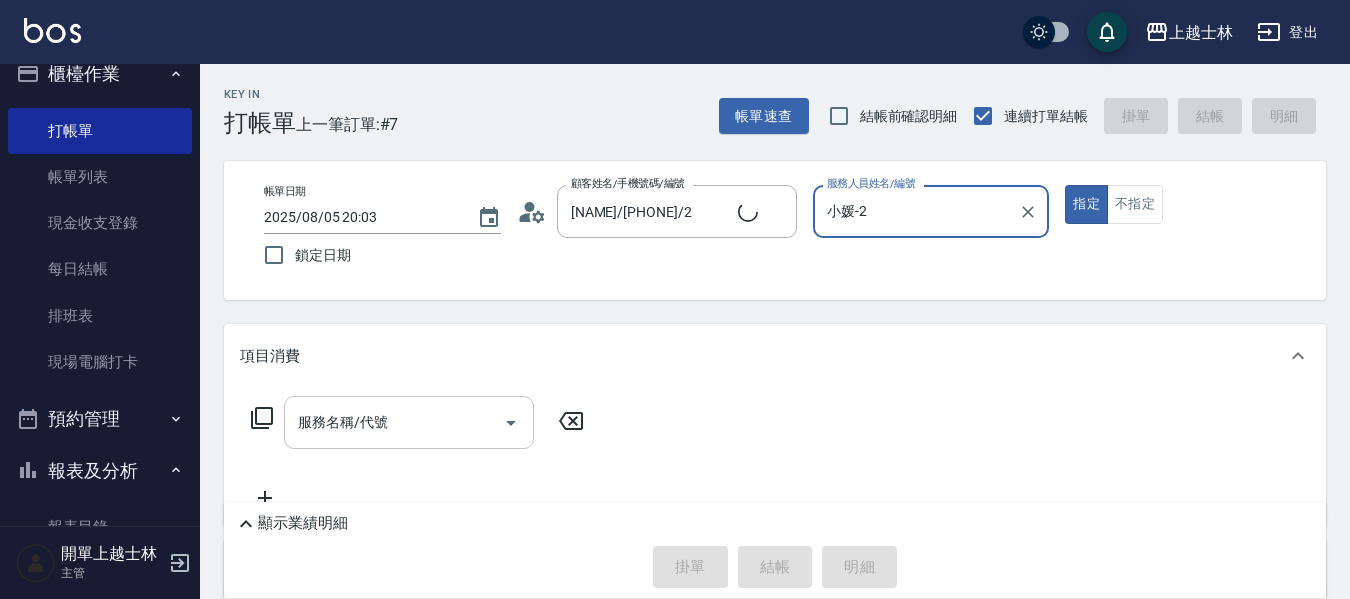 click on "指定" at bounding box center [1086, 204] 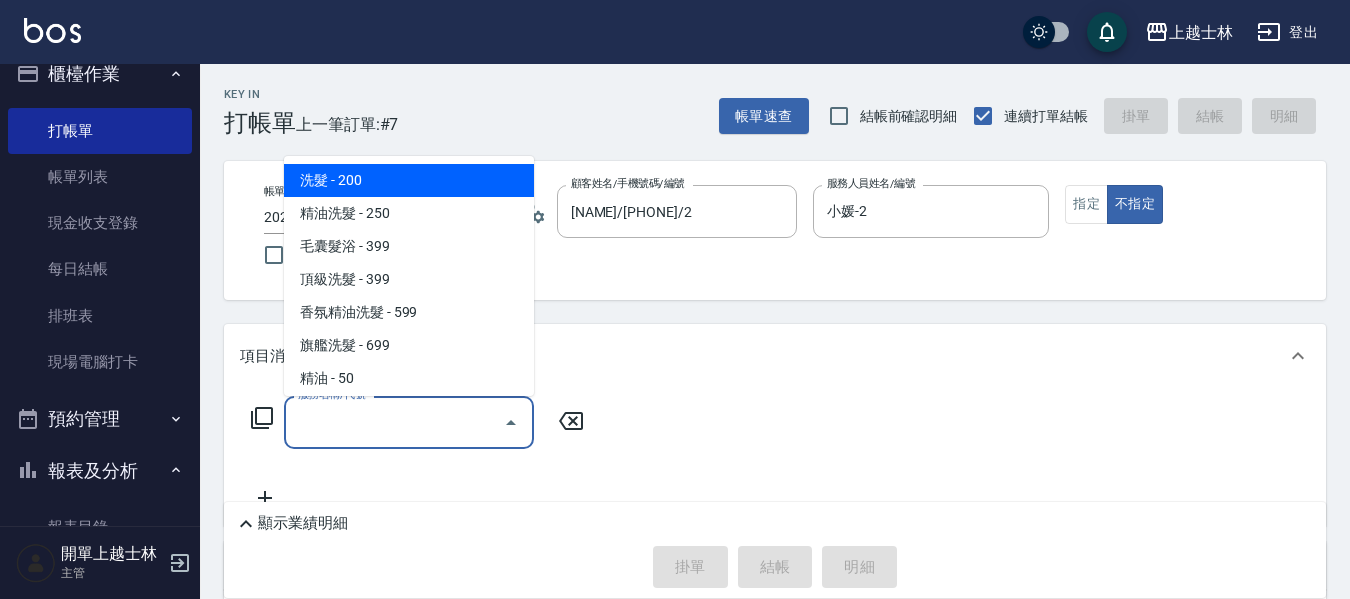 click on "服務名稱/代號" at bounding box center [394, 422] 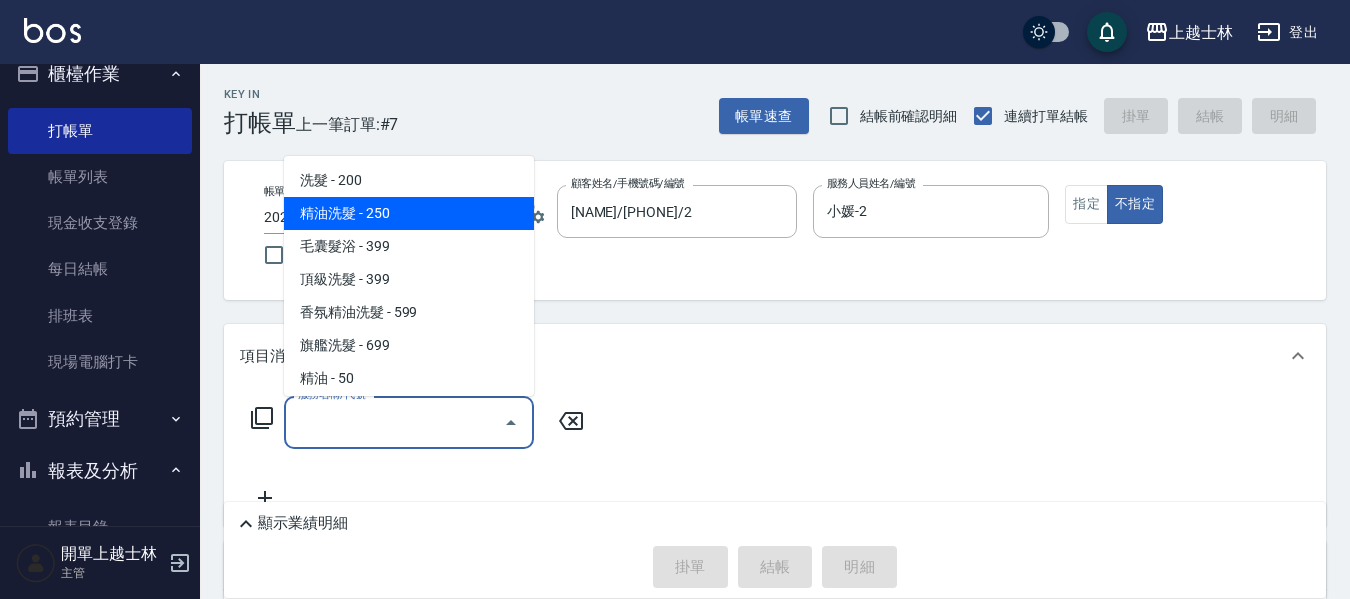 click on "精油洗髮 - 250" at bounding box center [409, 213] 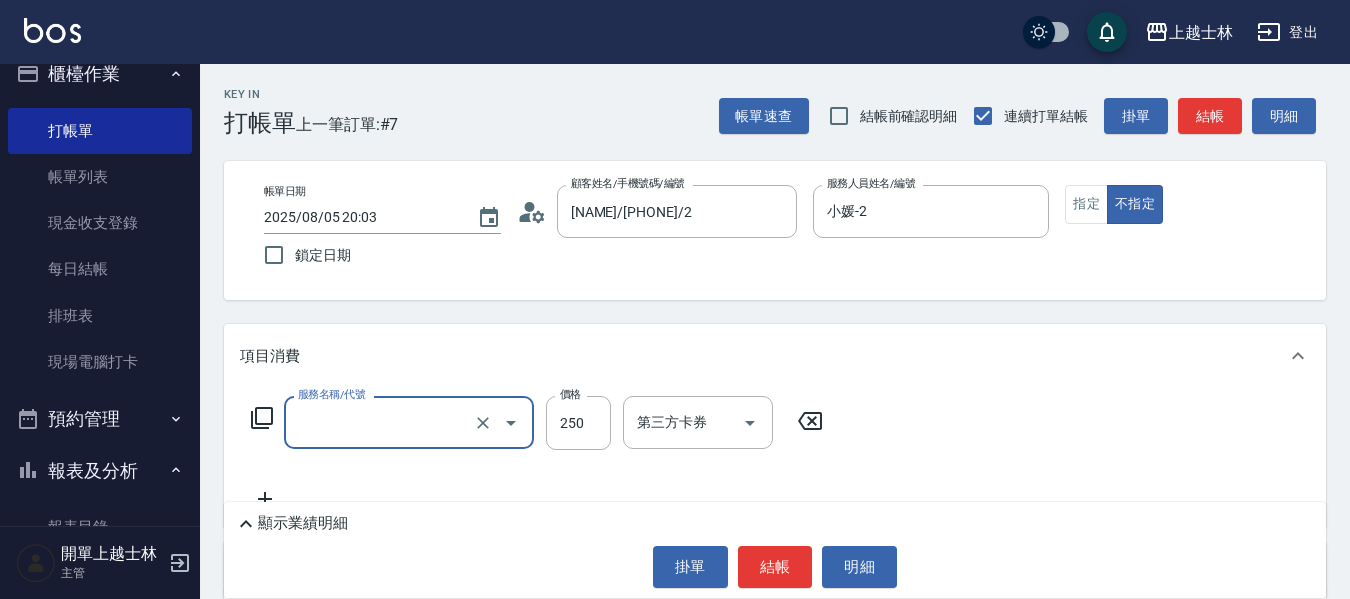 type on "精油洗髮(102)" 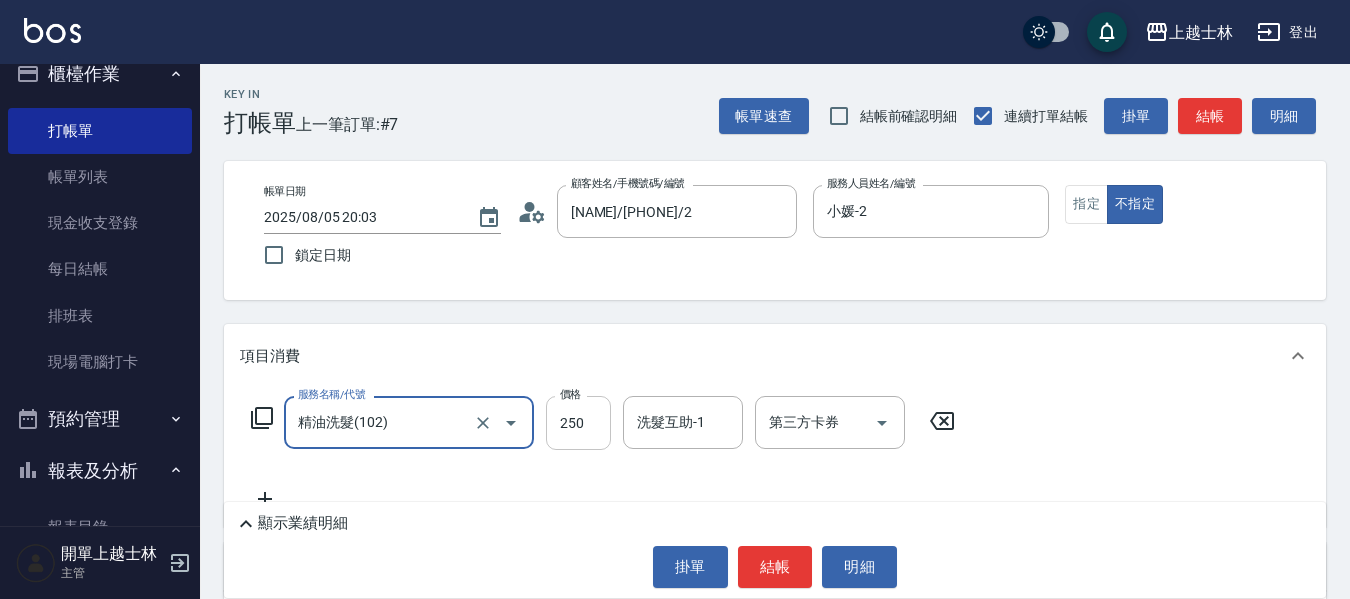 click on "250" at bounding box center (578, 423) 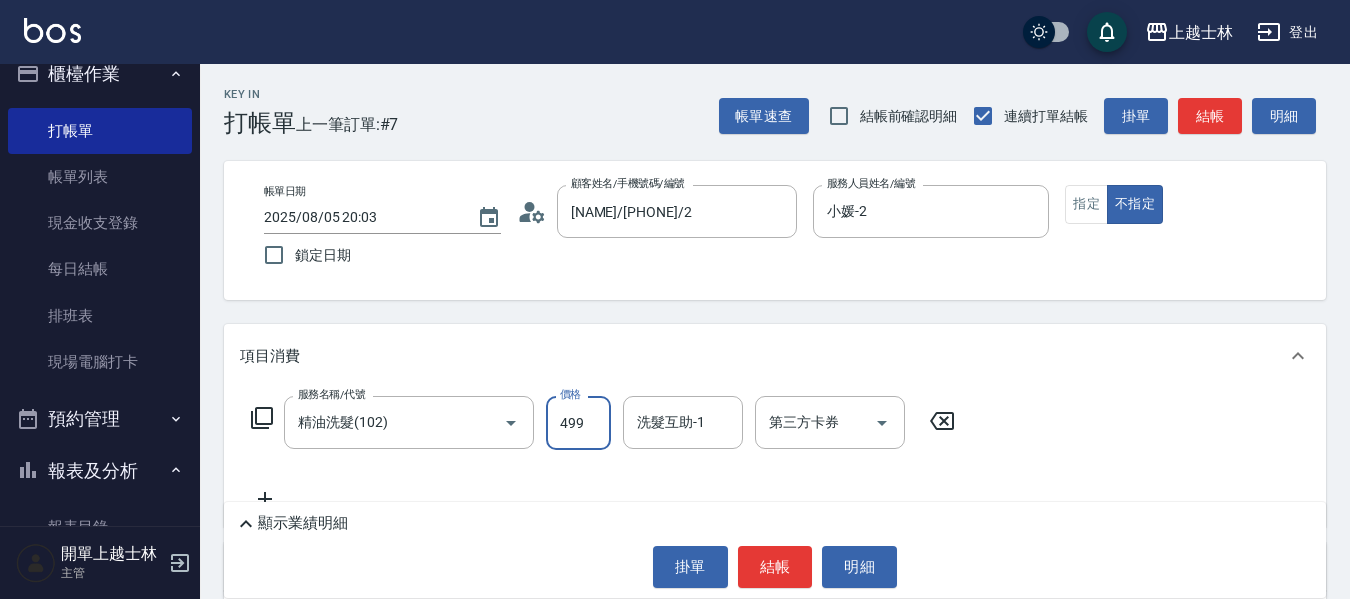 type on "499" 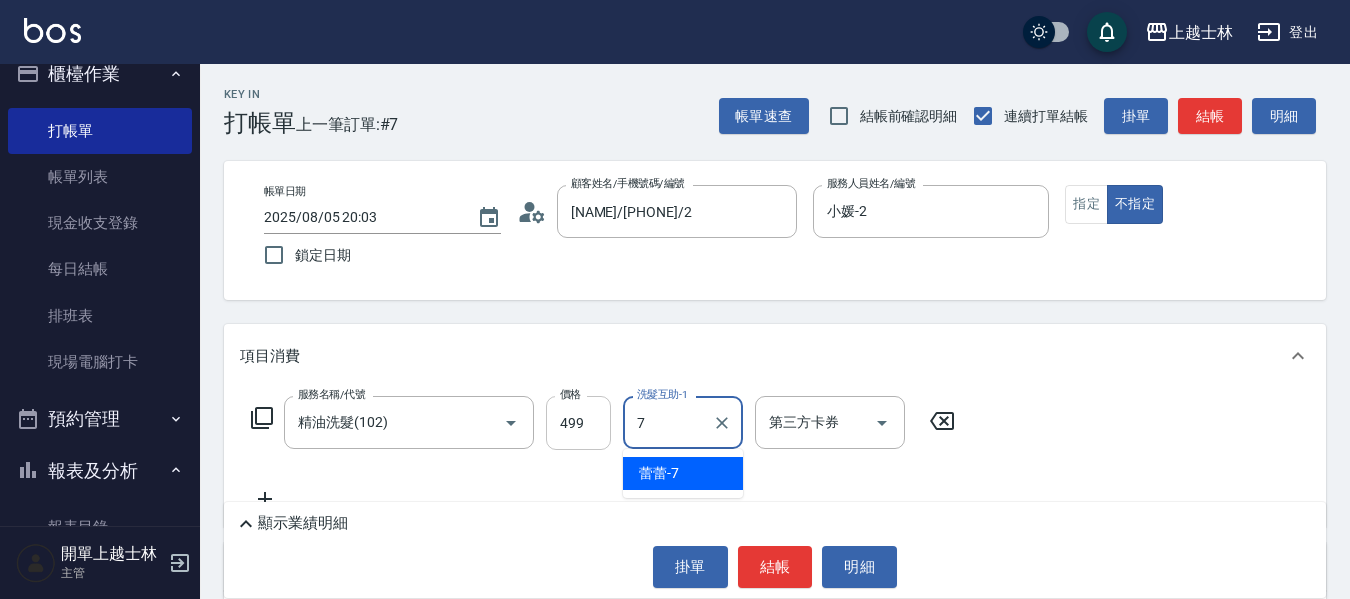 type on "蕾蕾-7" 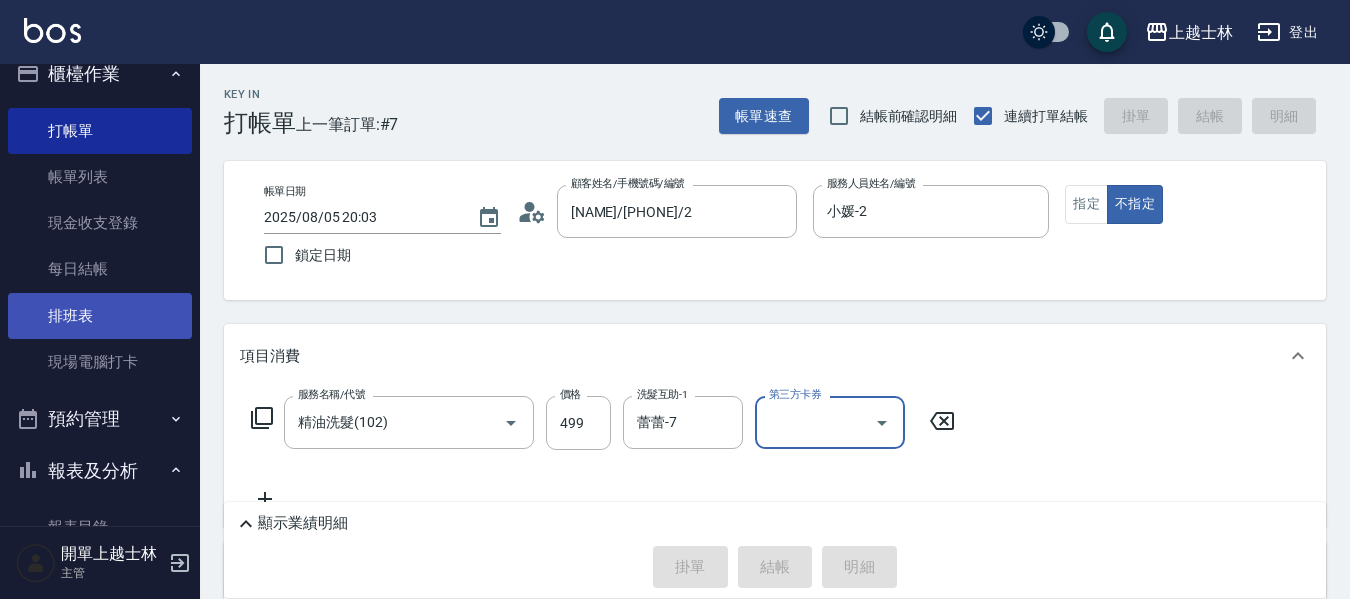 type 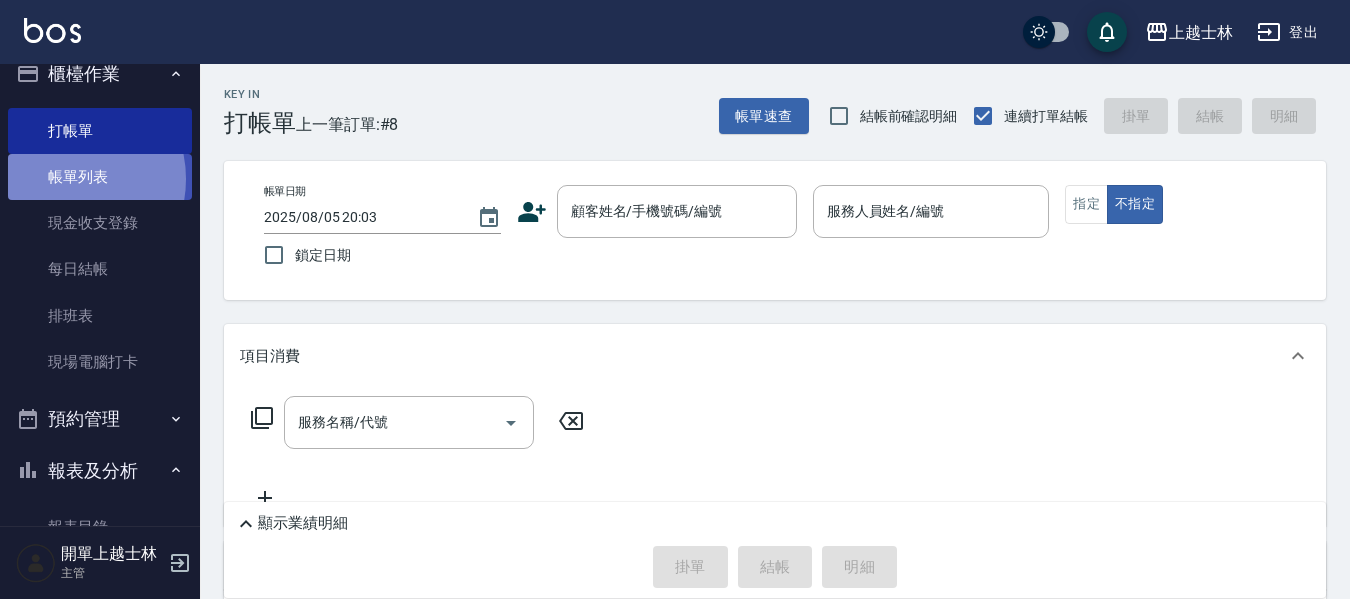 click on "帳單列表" at bounding box center [100, 177] 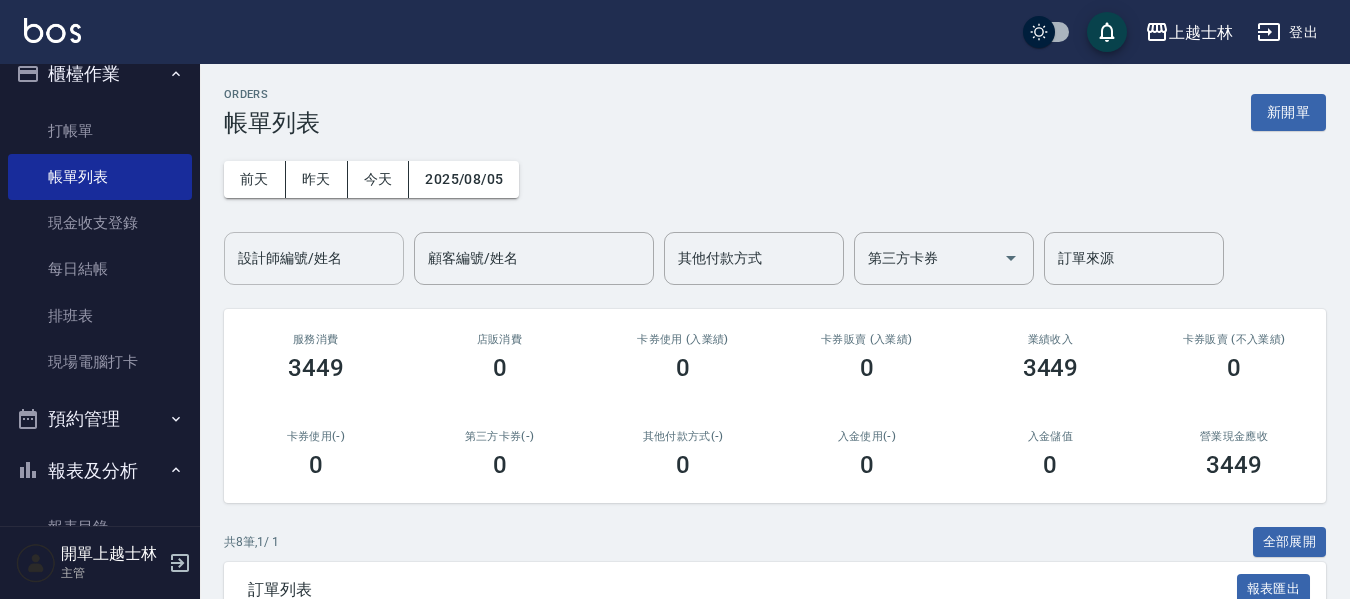 click on "設計師編號/姓名" at bounding box center (314, 258) 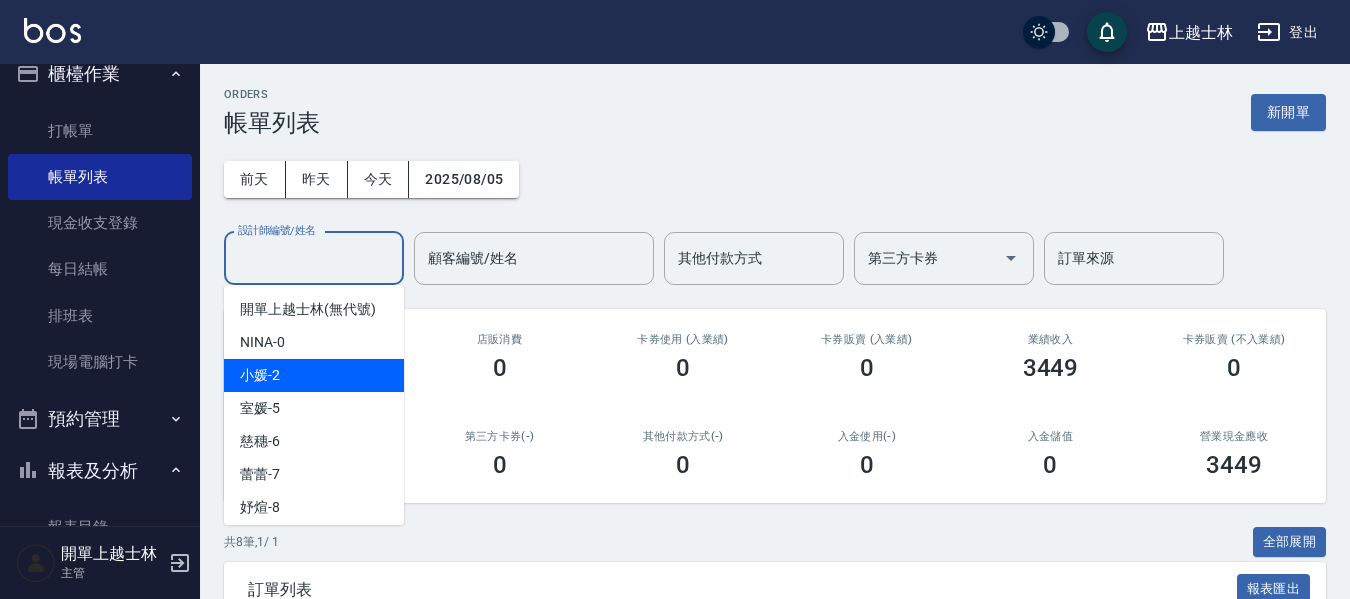 click on "小媛 -2" at bounding box center [314, 375] 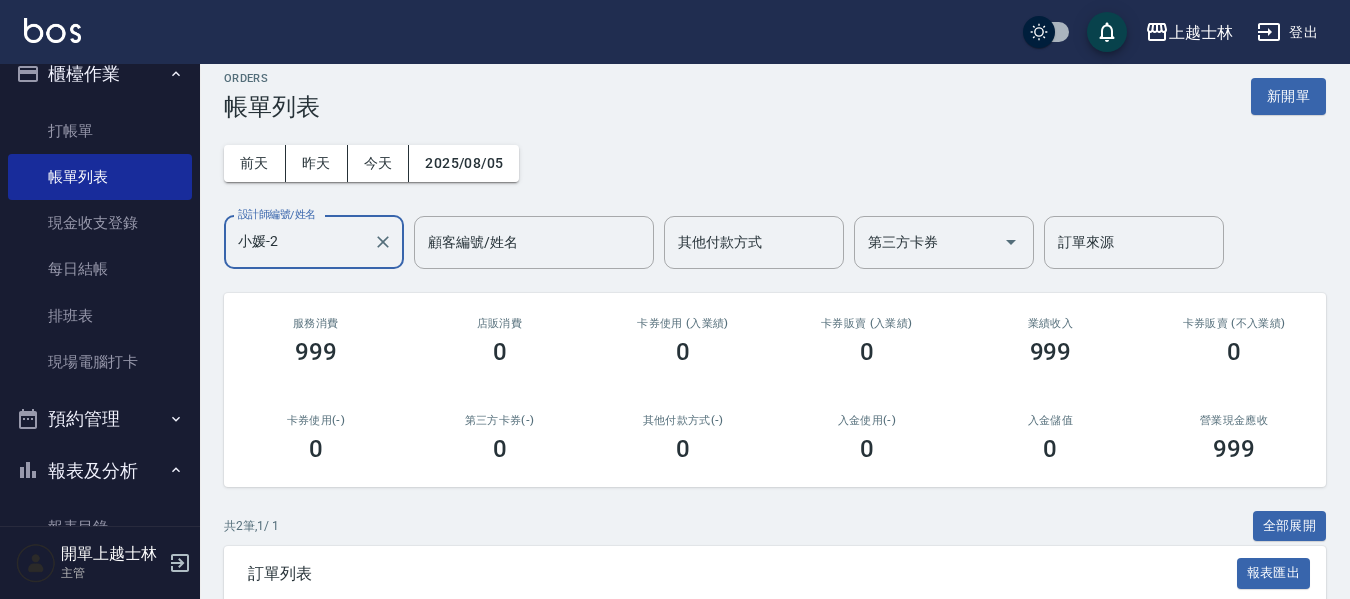 scroll, scrollTop: 0, scrollLeft: 0, axis: both 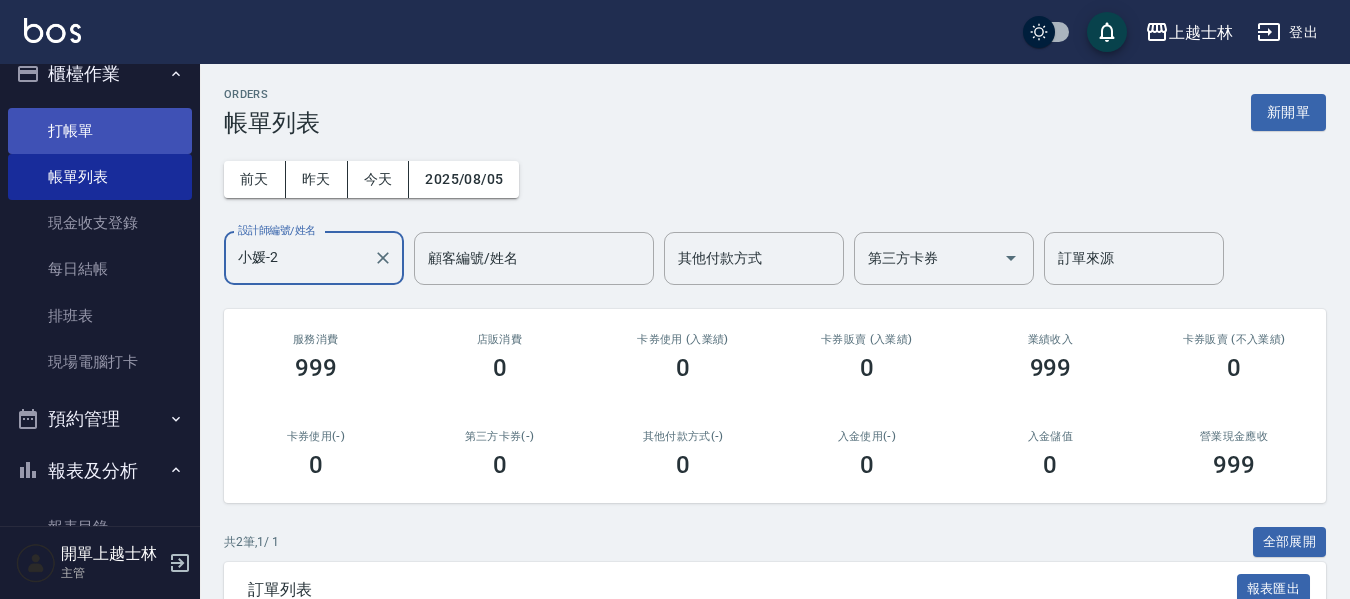 click on "打帳單" at bounding box center (100, 131) 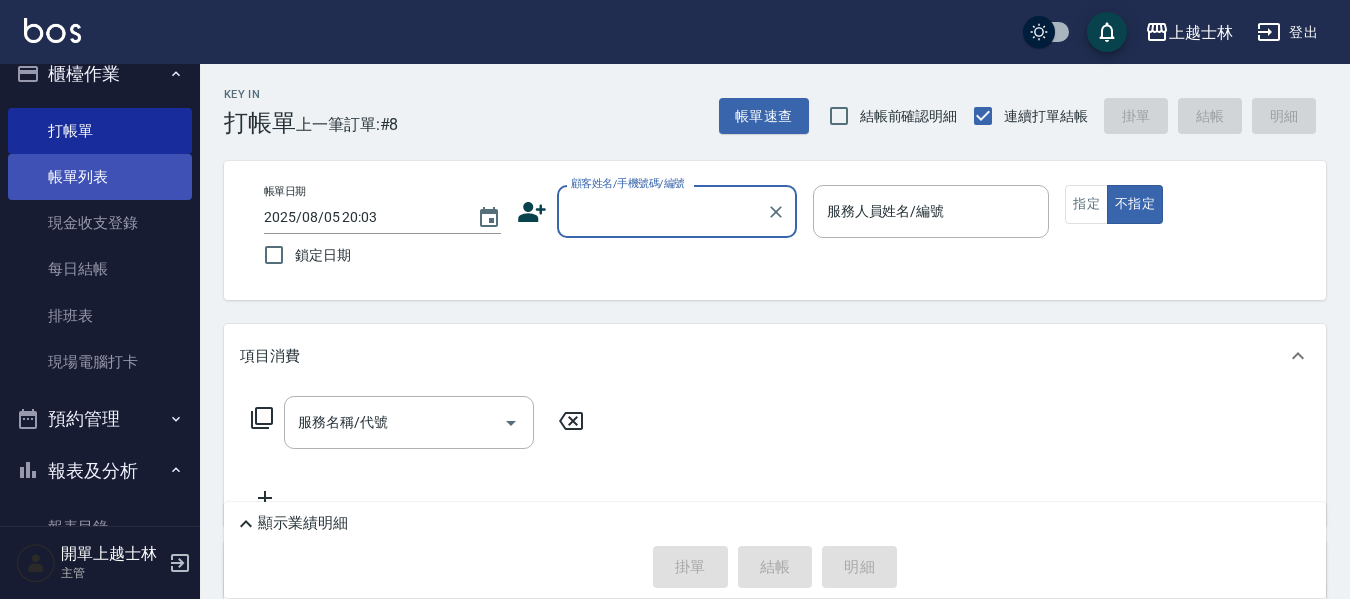 click on "帳單列表" at bounding box center [100, 177] 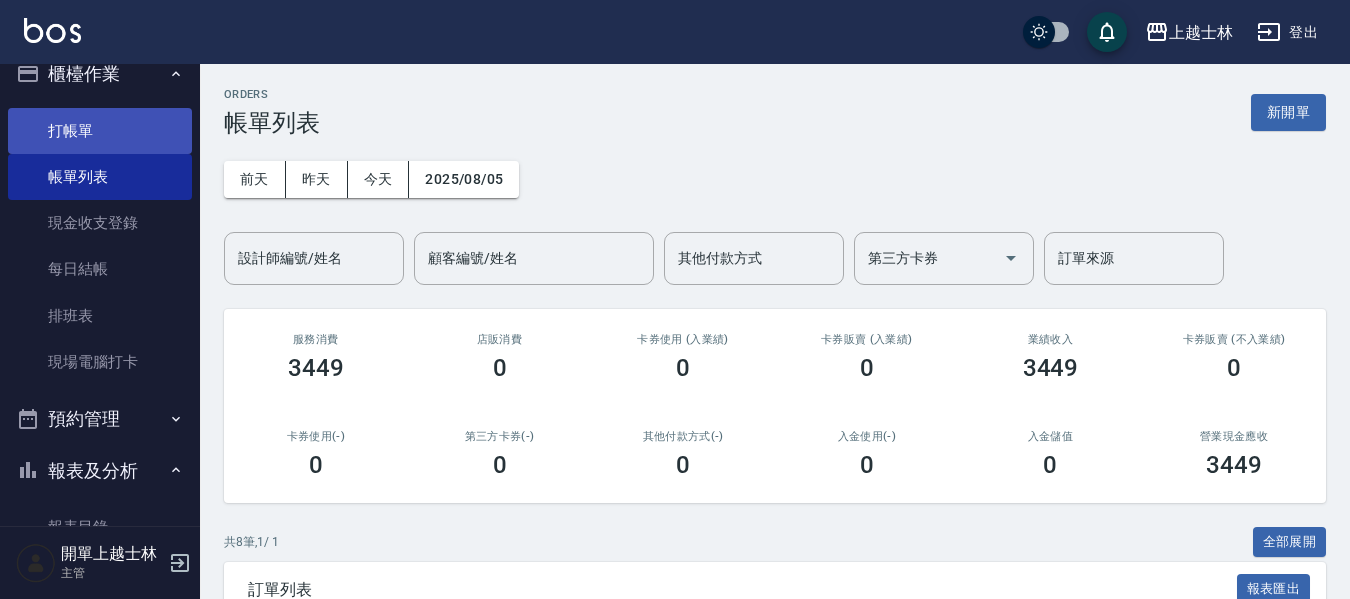 click on "打帳單" at bounding box center (100, 131) 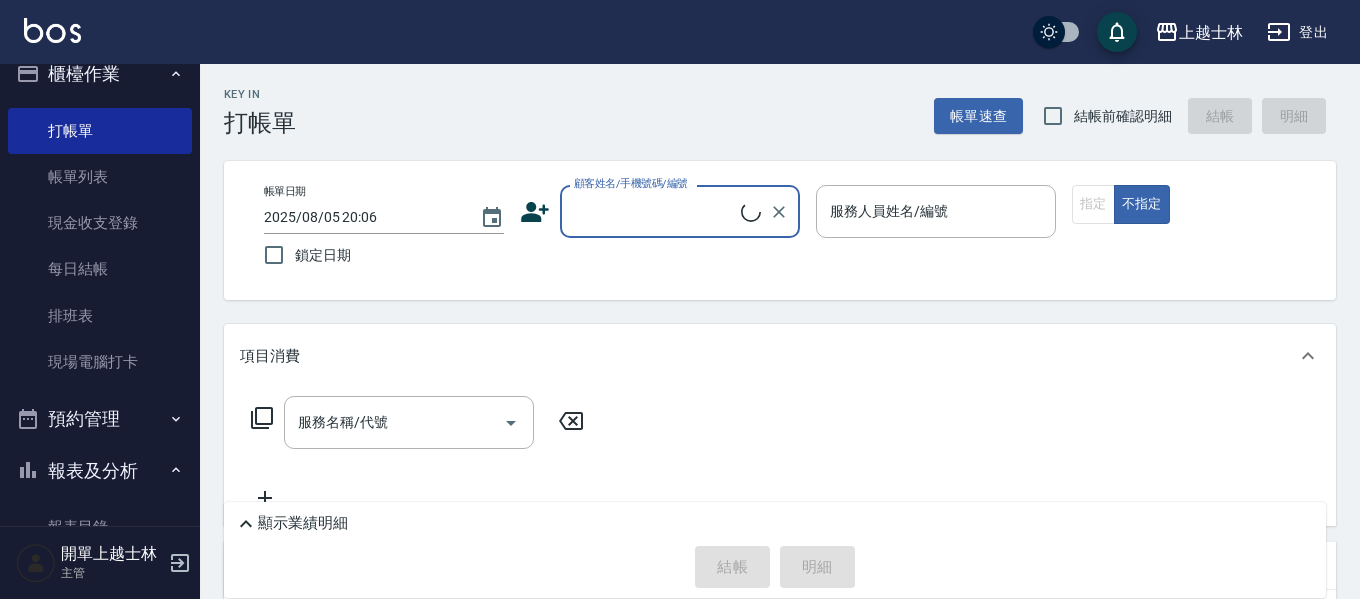 click on "顧客姓名/手機號碼/編號" at bounding box center (655, 211) 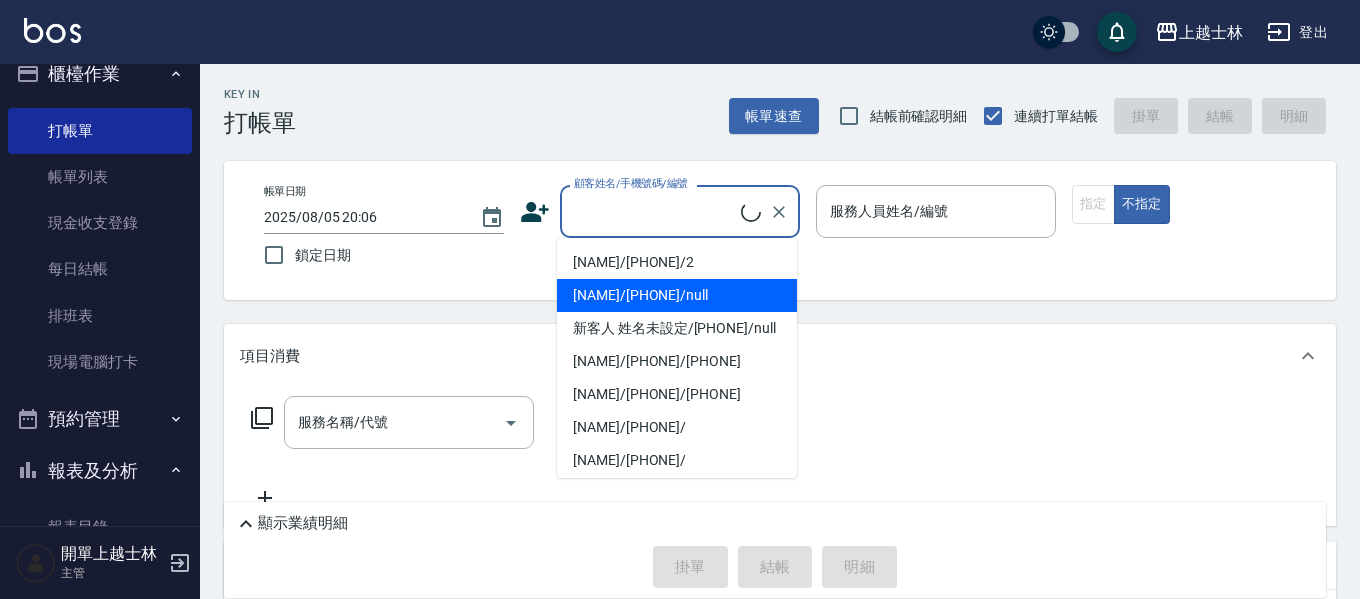 click on "妤煊/0985405114/null" at bounding box center (677, 295) 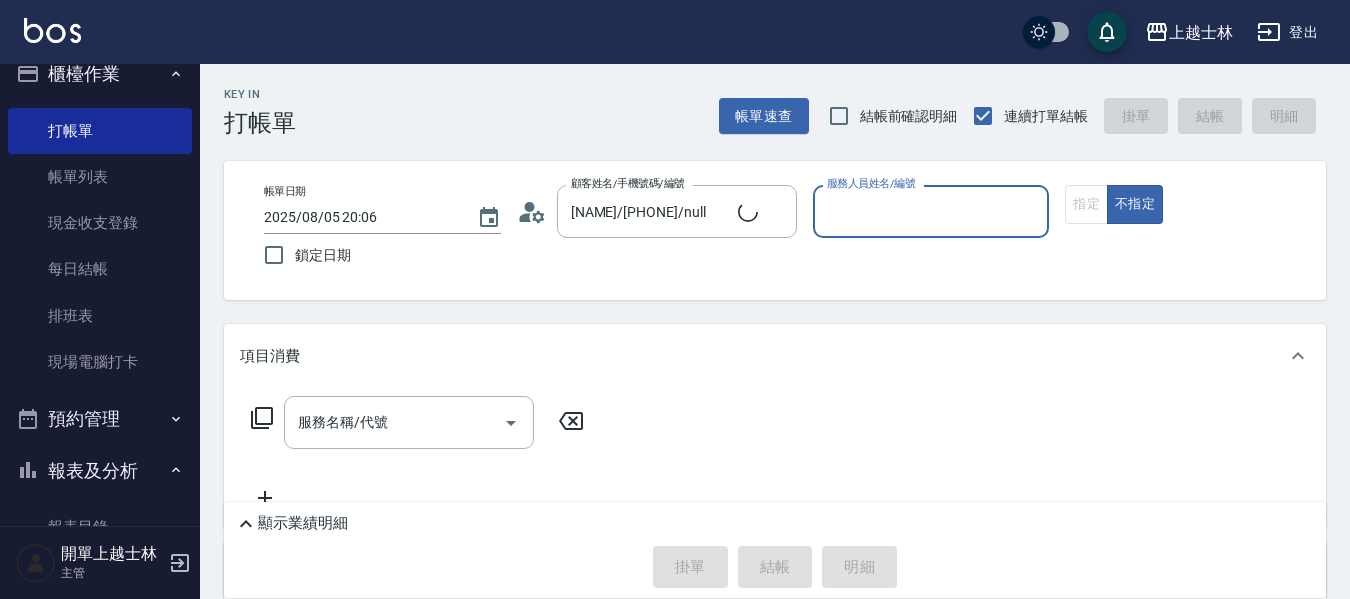 type on "妤煊/0985405114/null" 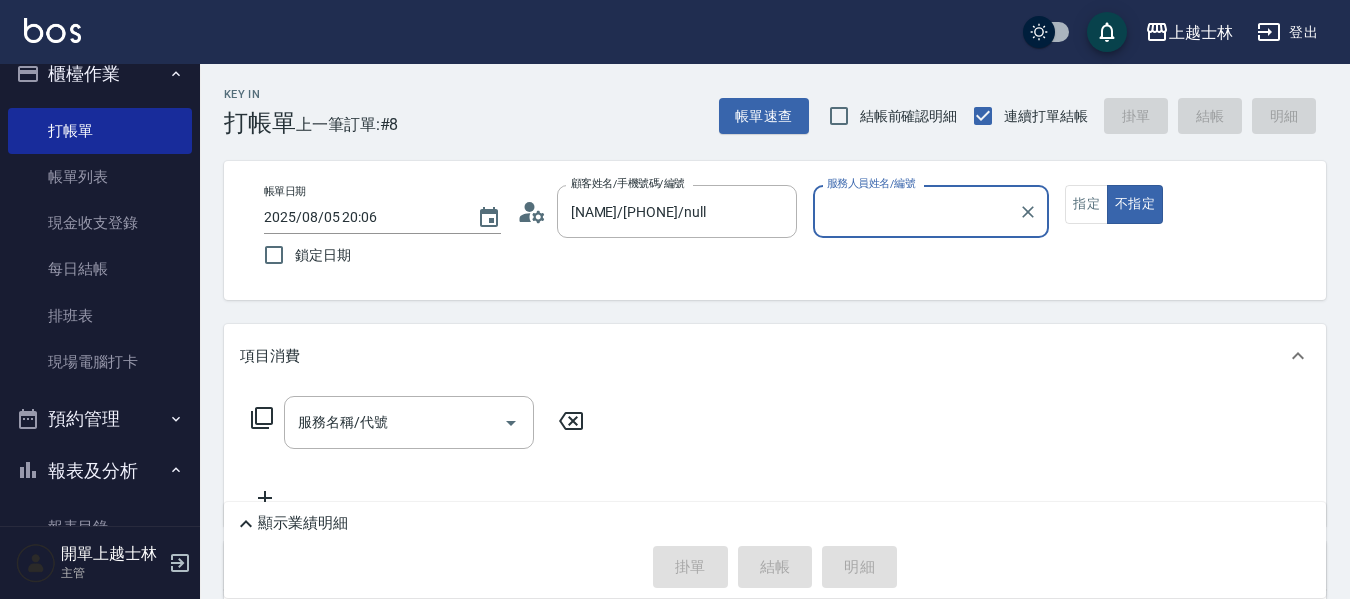 type on "妤煊-8" 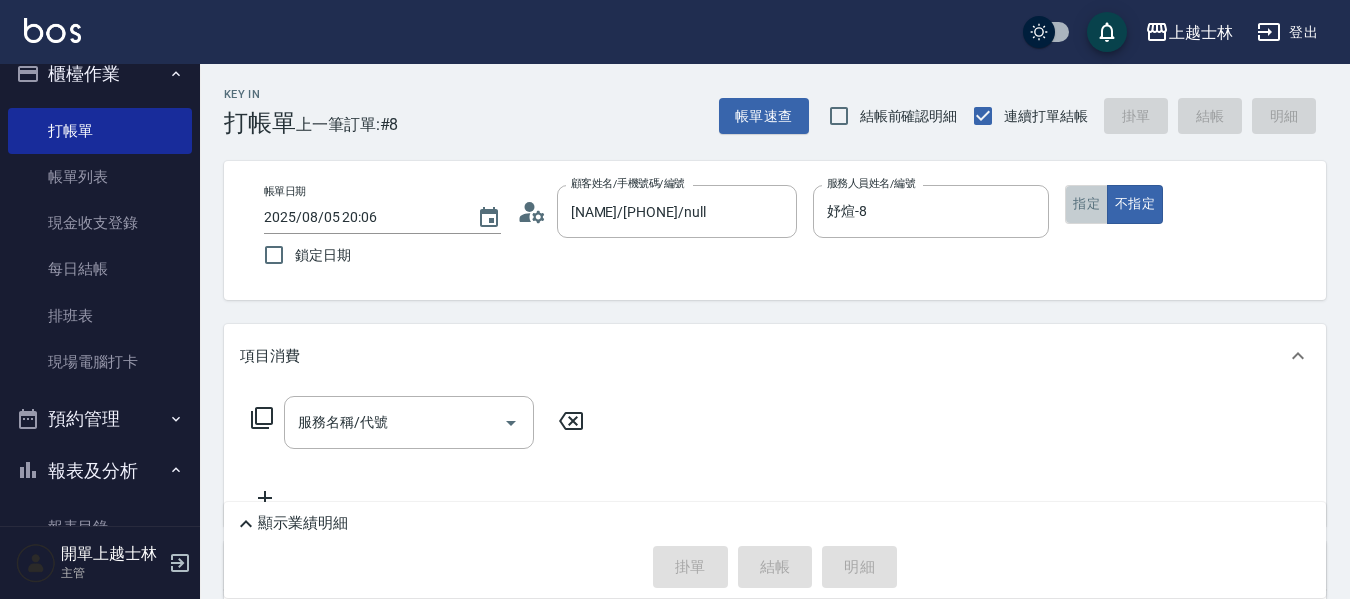 click on "指定" at bounding box center [1086, 204] 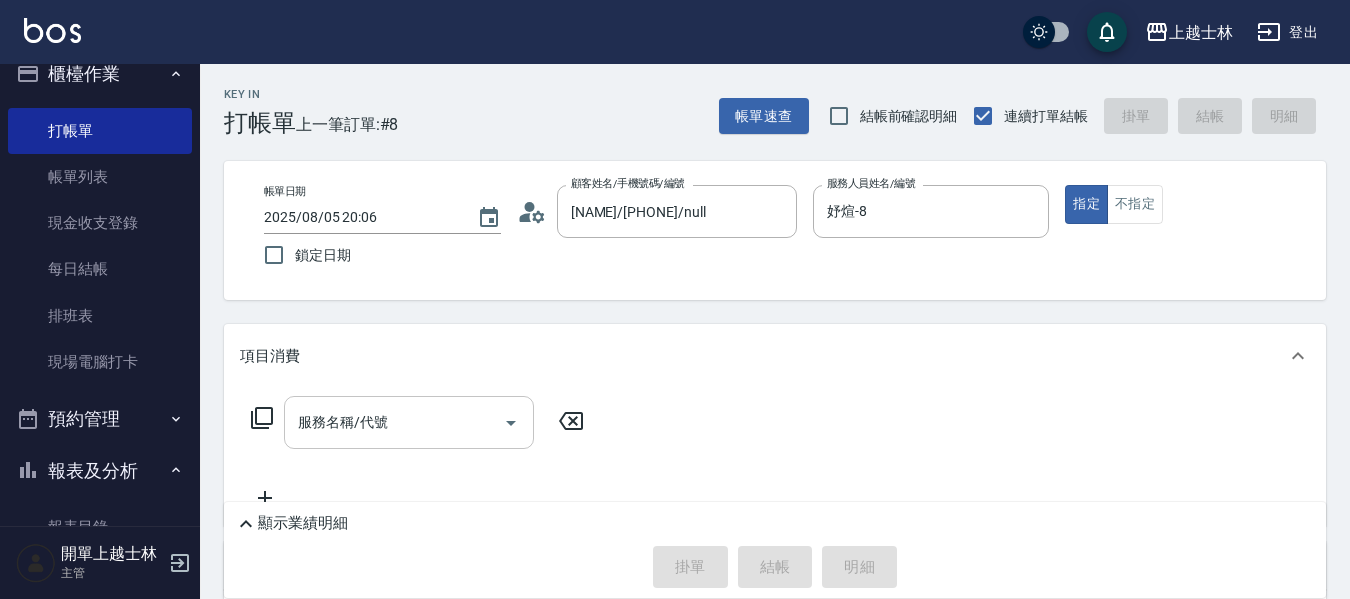 click on "服務名稱/代號" at bounding box center (394, 422) 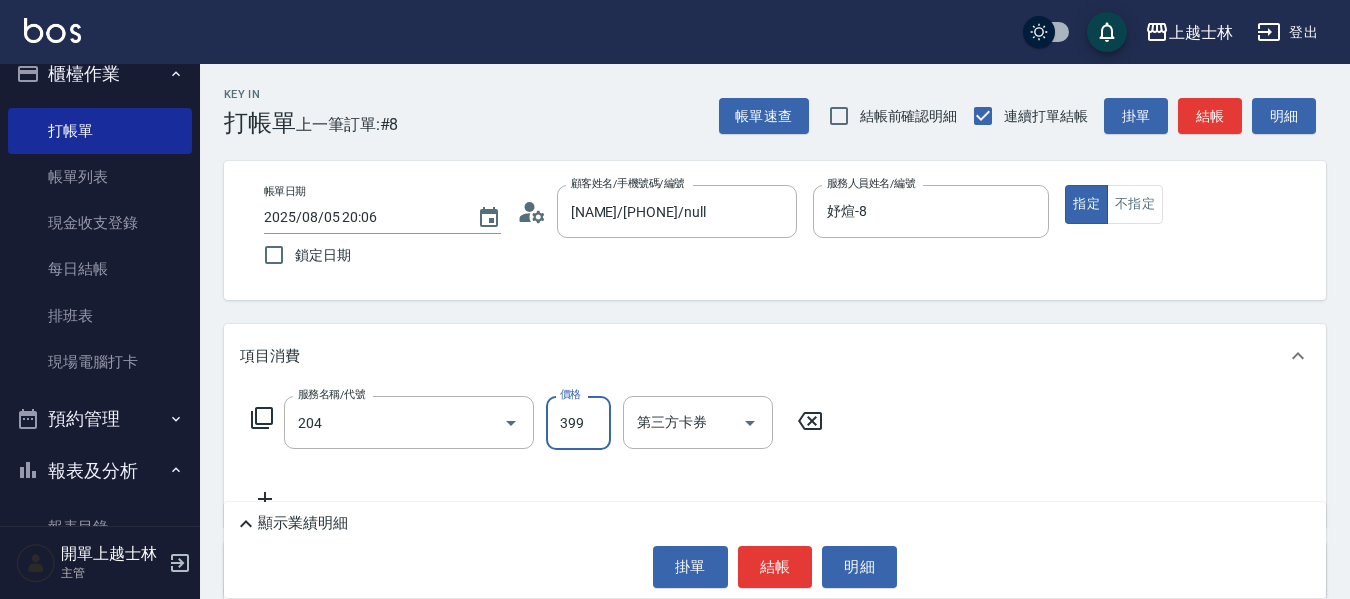 type on "A級洗+剪(204)" 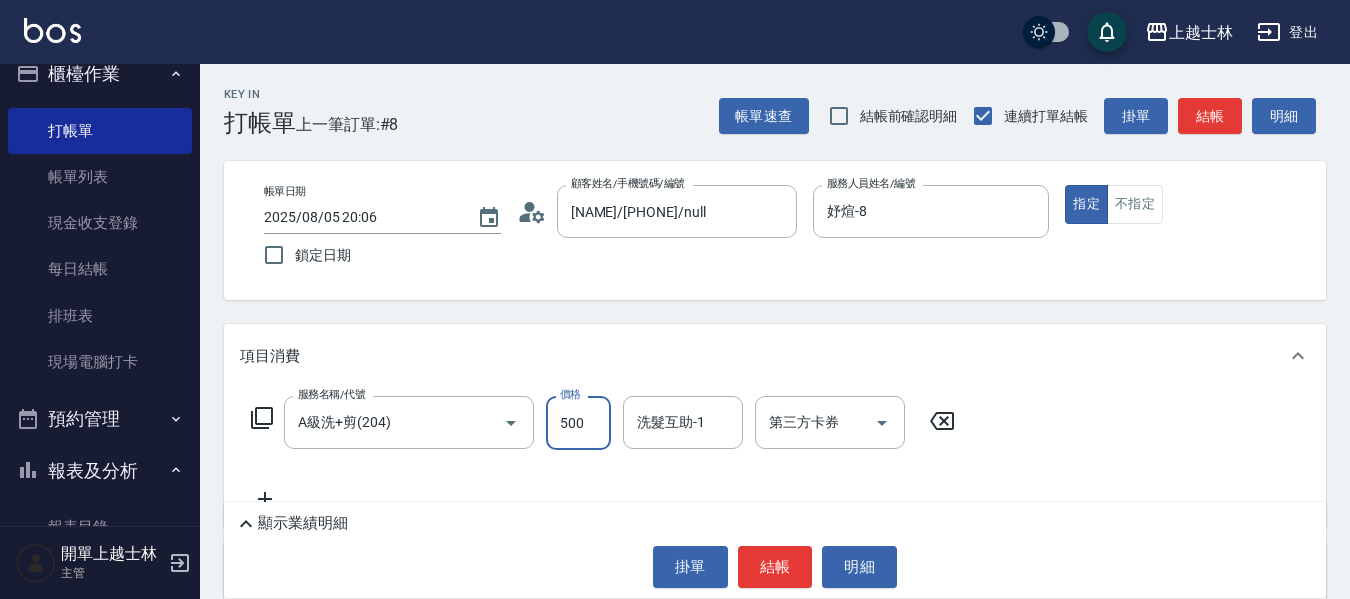 type on "500" 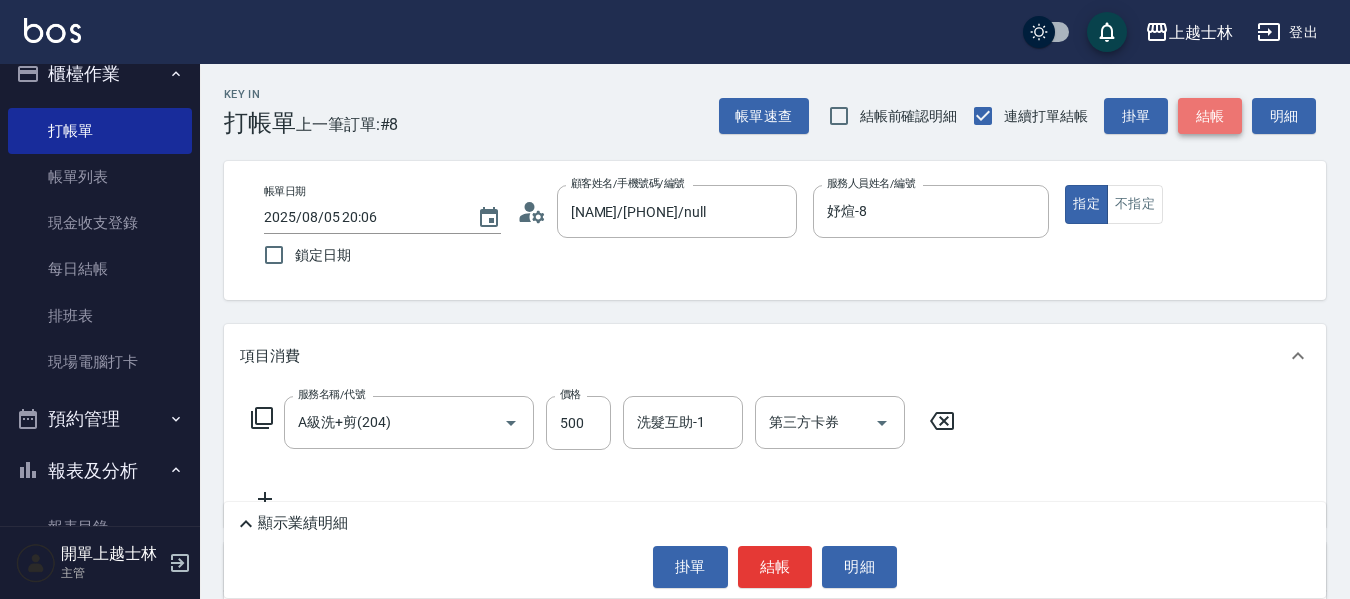 click on "結帳" at bounding box center [1210, 116] 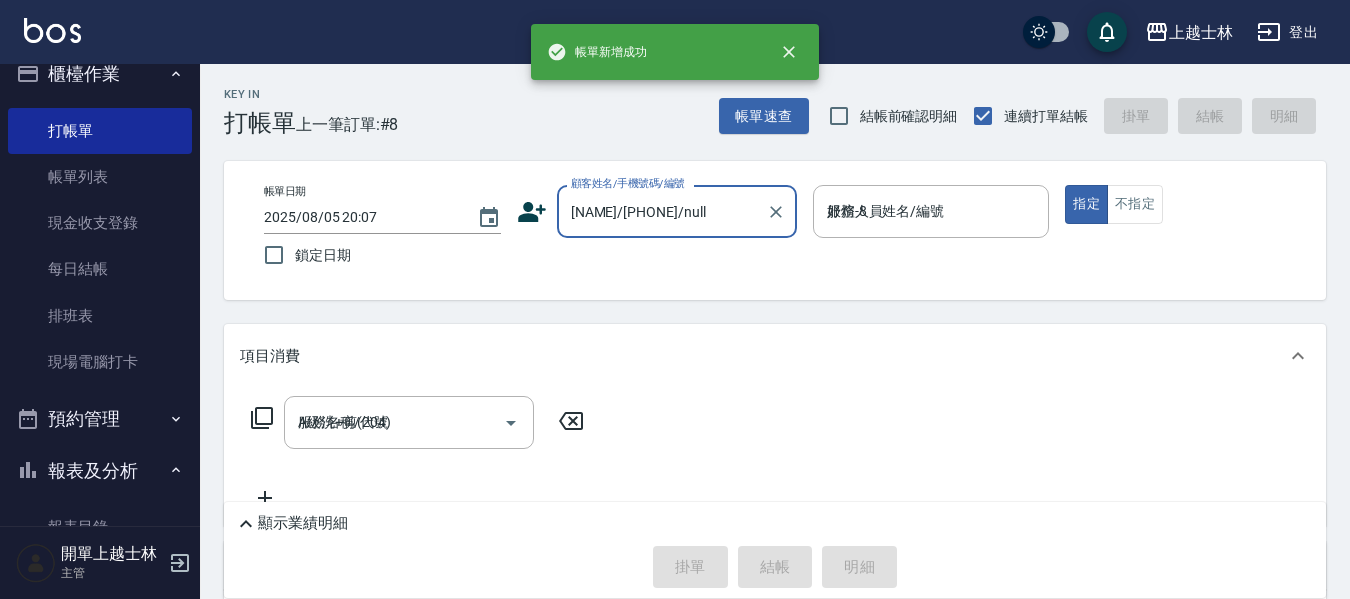 type on "2025/08/05 20:07" 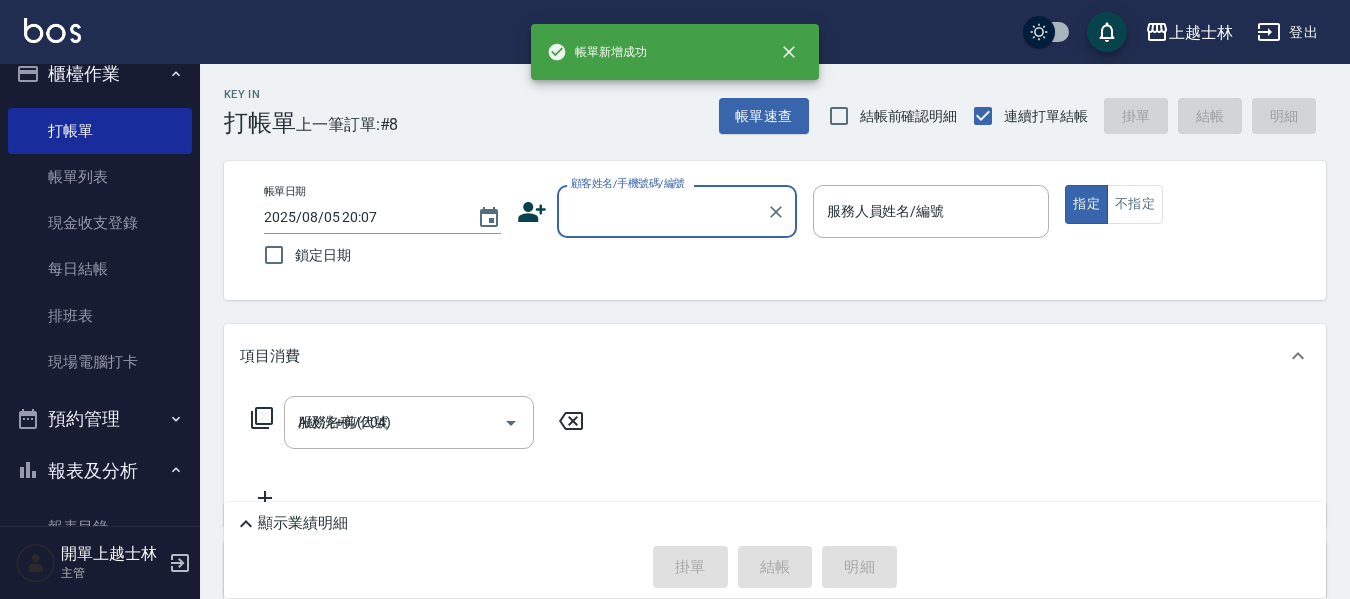 type 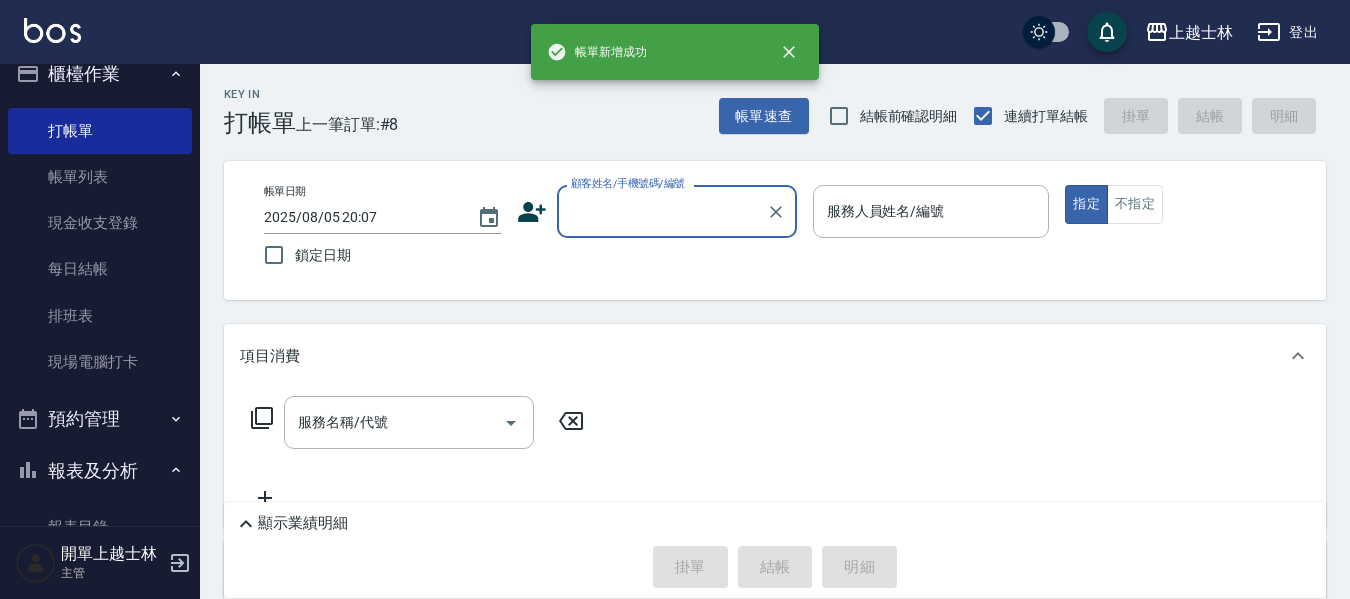click on "顧客姓名/手機號碼/編號" at bounding box center [662, 211] 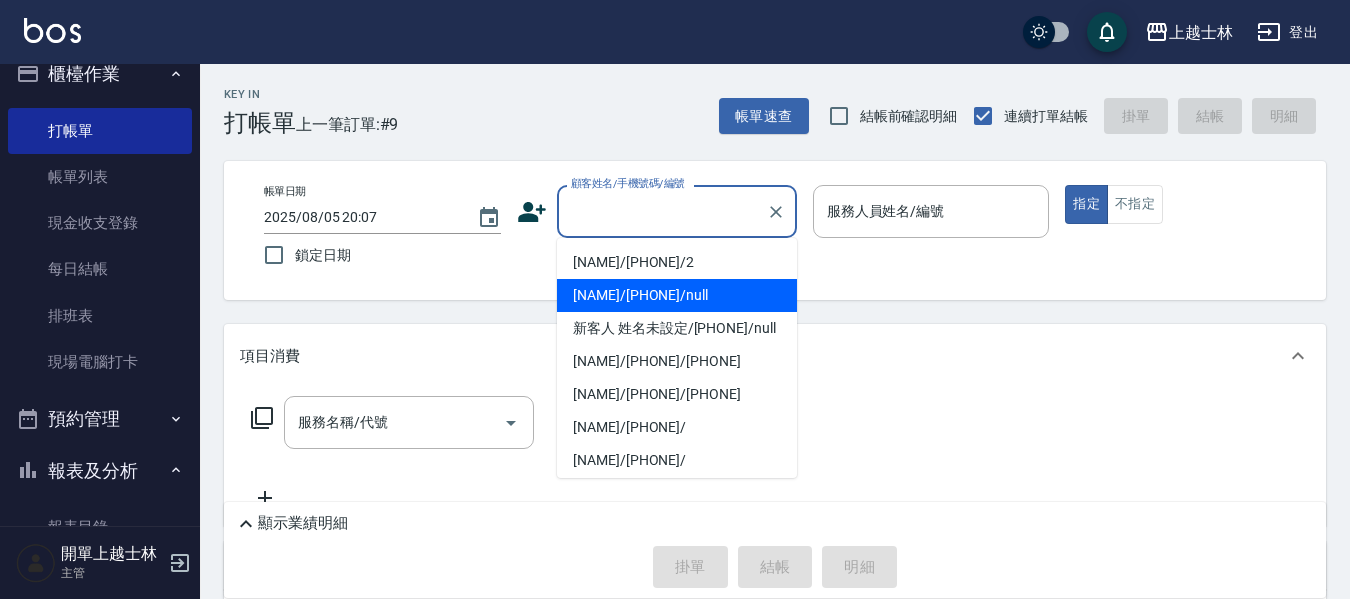 click on "舒媛/0910530313/2 妤煊/0985405114/null 新客人 姓名未設定/0976410831/null 潘雅凡/0912289752/0912289752 陳怡叡/0932350410/0932350410 哲哲/0952602586/ 黃小姐/0919379540/ 慈穗/0955748865~6/ 陳品宇/0919501598/null 許雅許/0970973955/null 江玲瑩/0912703027/0912703027 劉孟函/0910059982/0910059982 張嘉云/0916797566/0916797566 陳怡妏/0970523402/0970523402 翁晟祐/0971422833/0971422833 趙郁婷/0986380800/0986380800 李亭燕/0963315257/null 陳佳鈴/0968156636/0968156636 張文馨/0910930629/0910930629 楊晶卉/0970617971/0970617971" at bounding box center [677, 358] 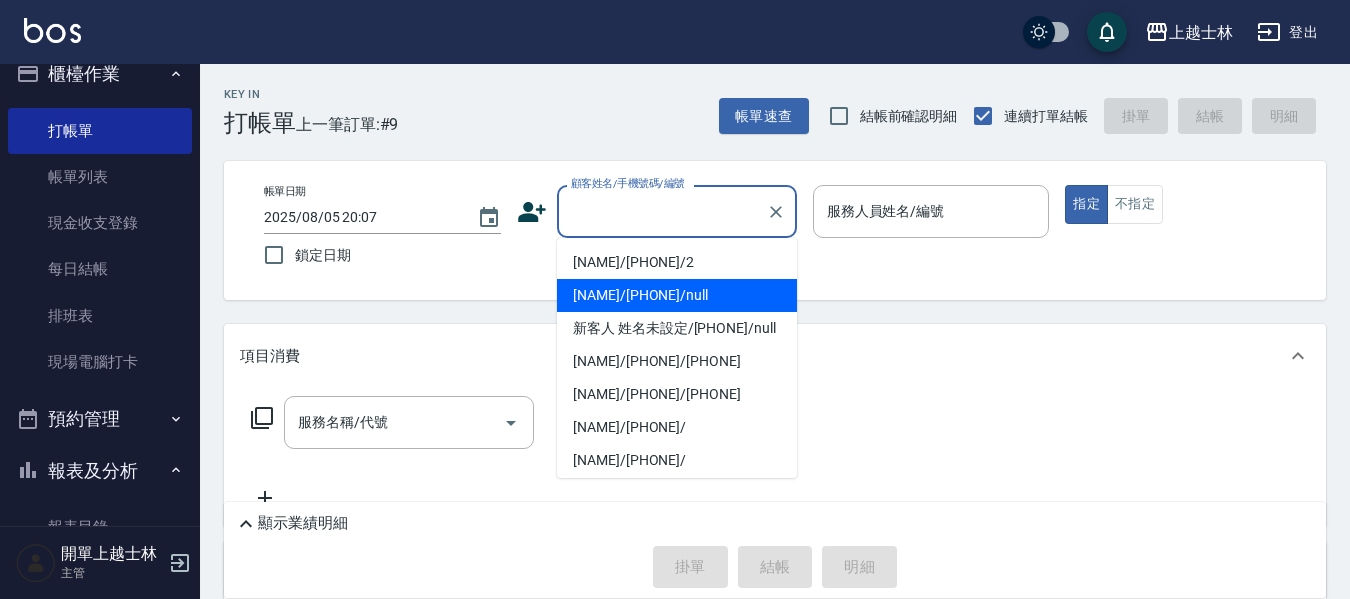 drag, startPoint x: 705, startPoint y: 297, endPoint x: 1069, endPoint y: 235, distance: 369.24246 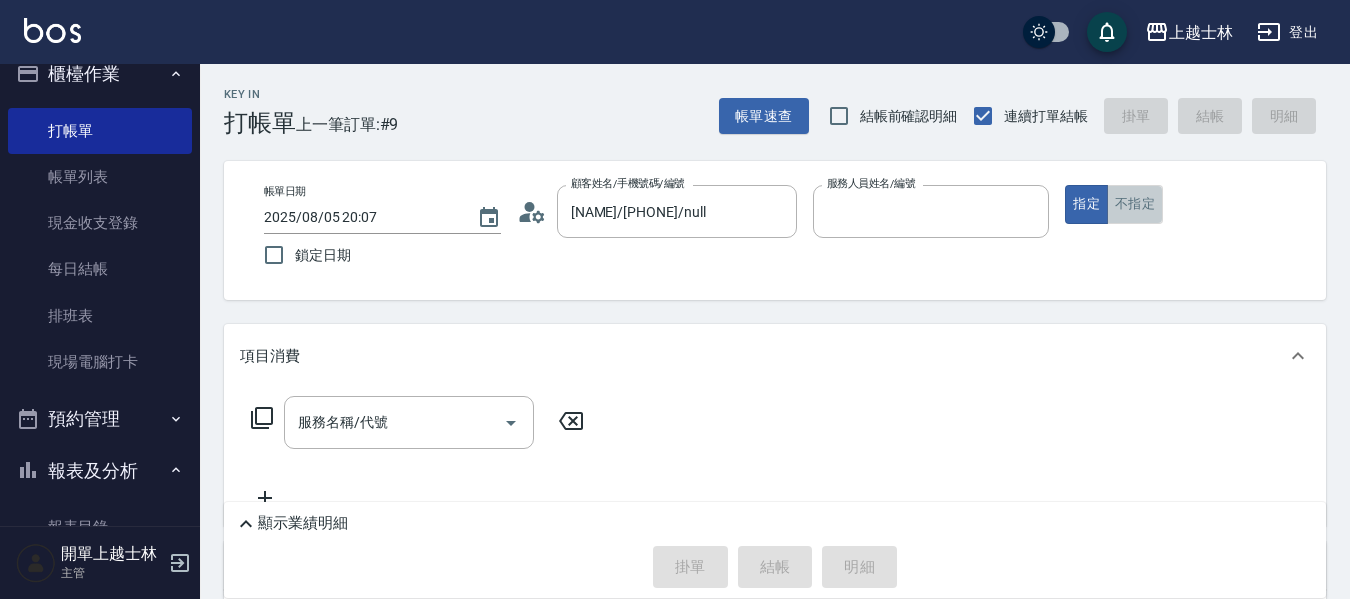type on "妤煊-8" 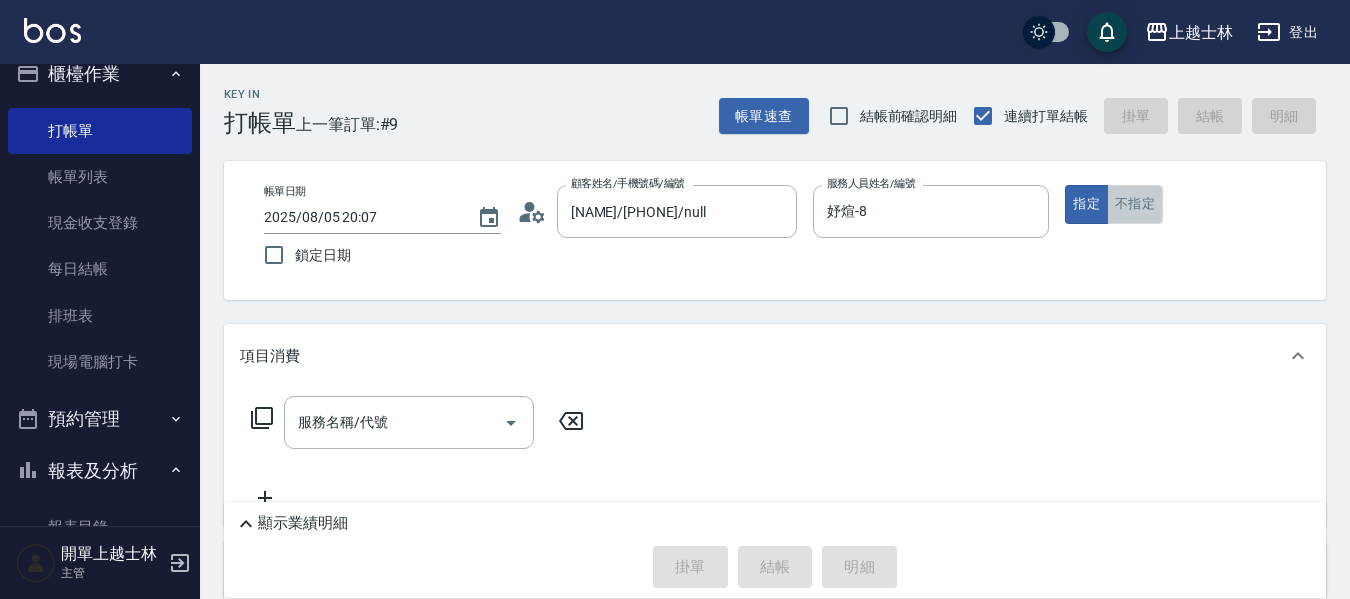 click on "不指定" at bounding box center (1135, 204) 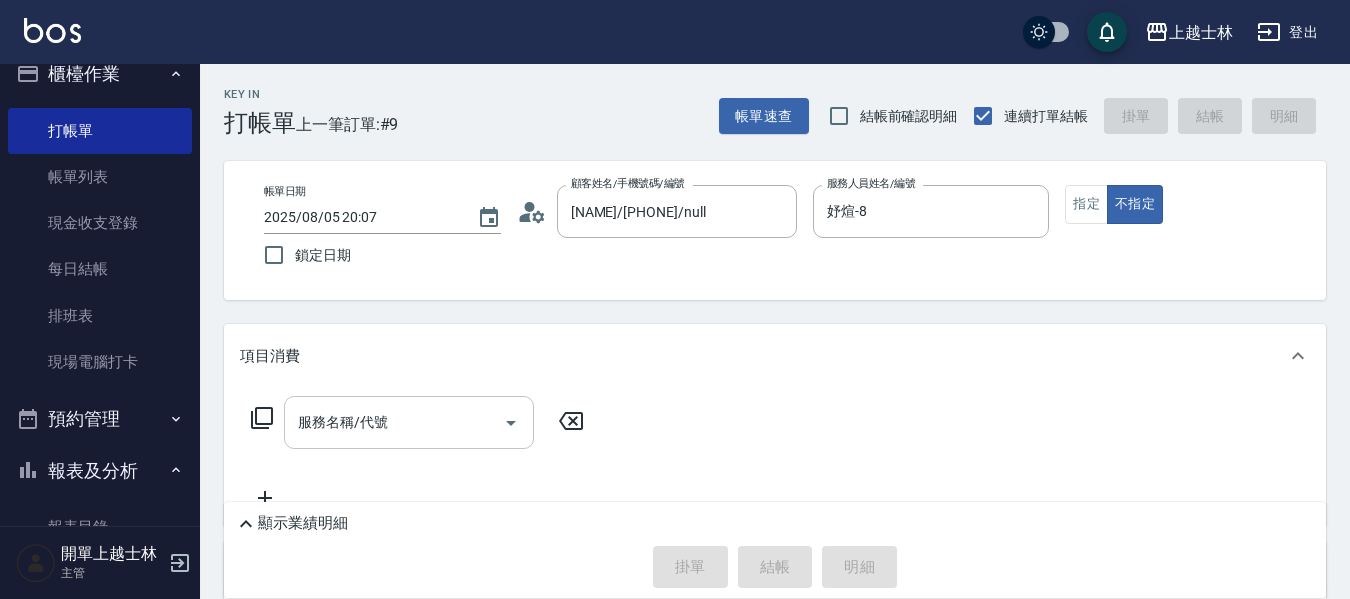 click on "服務名稱/代號" at bounding box center [394, 422] 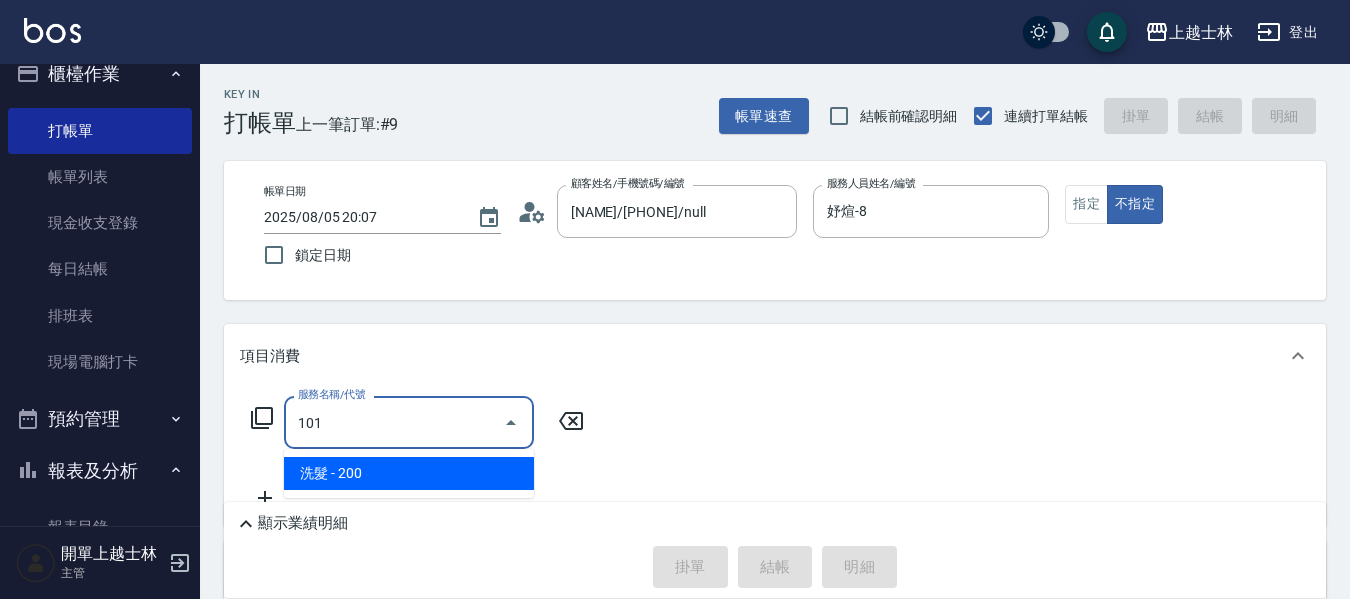type on "洗髮(101)" 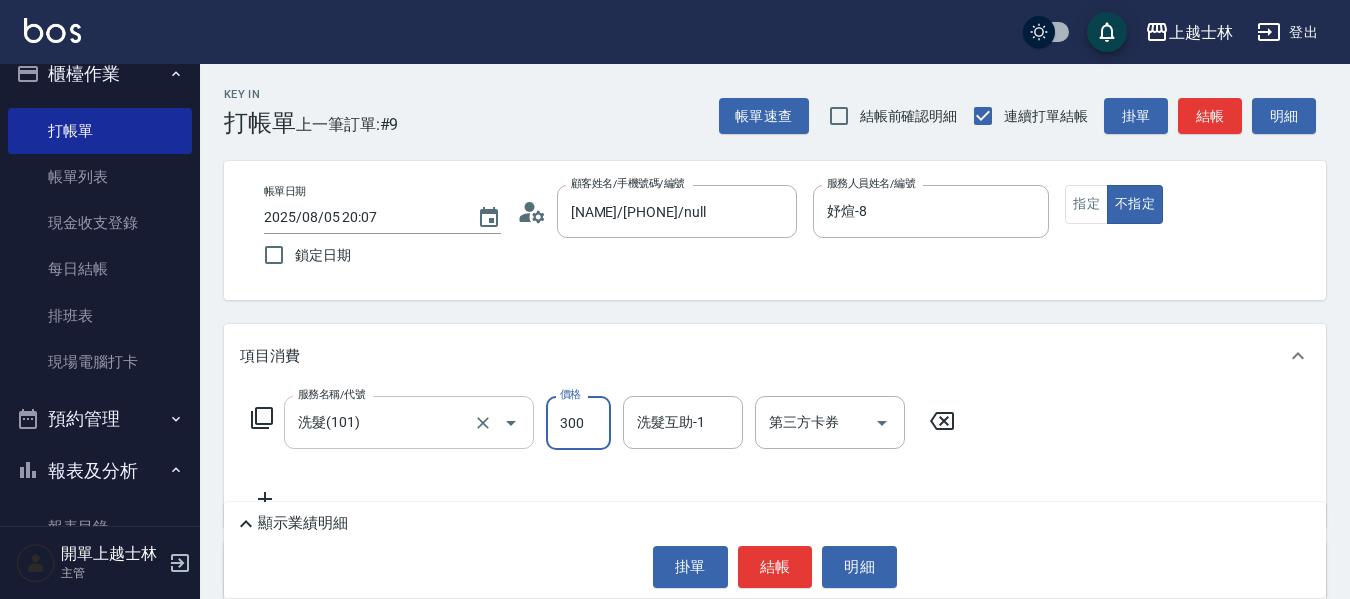 type on "300" 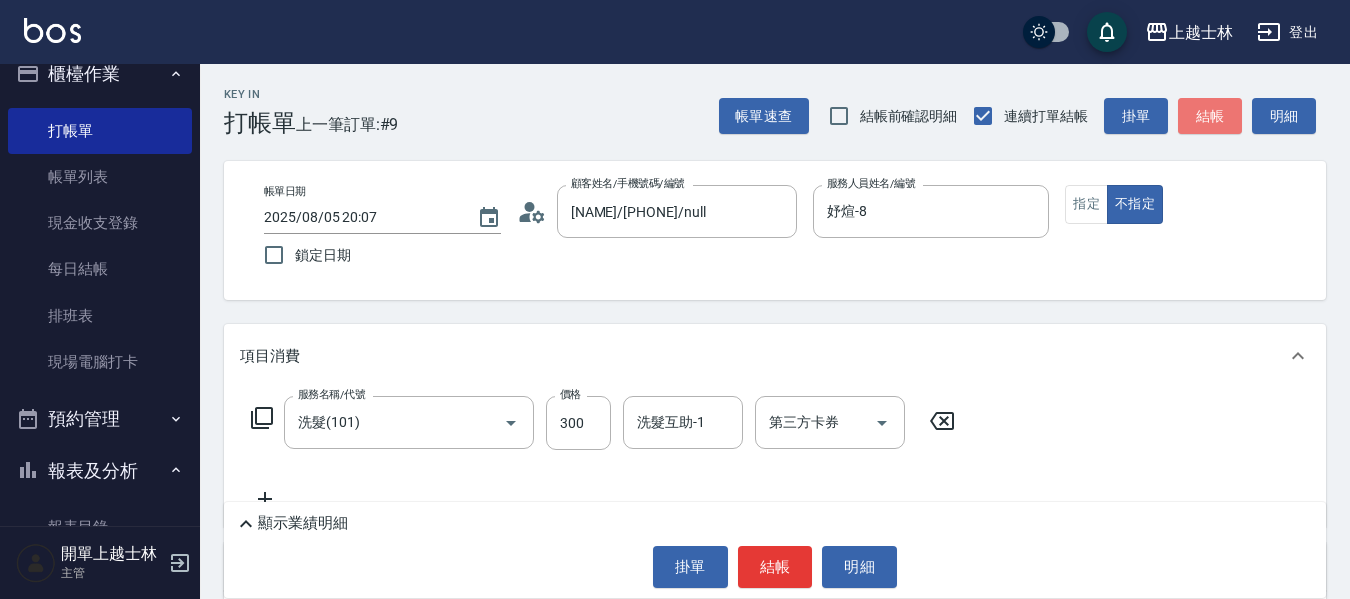 click on "結帳" at bounding box center (1210, 116) 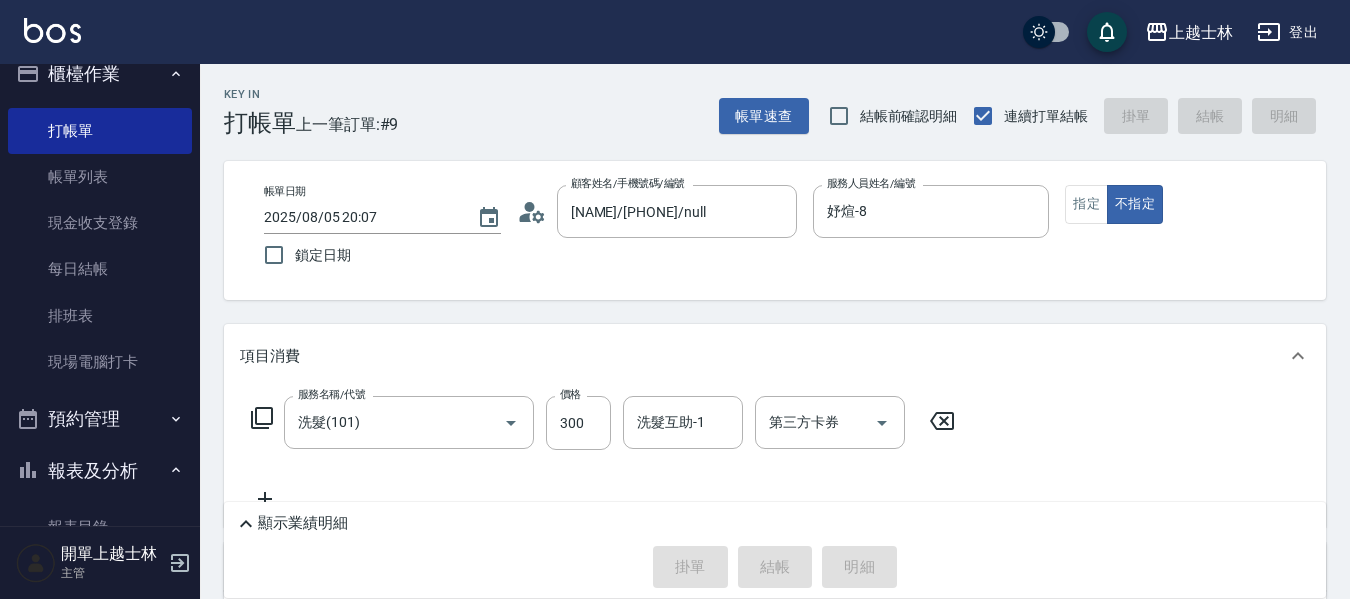 type 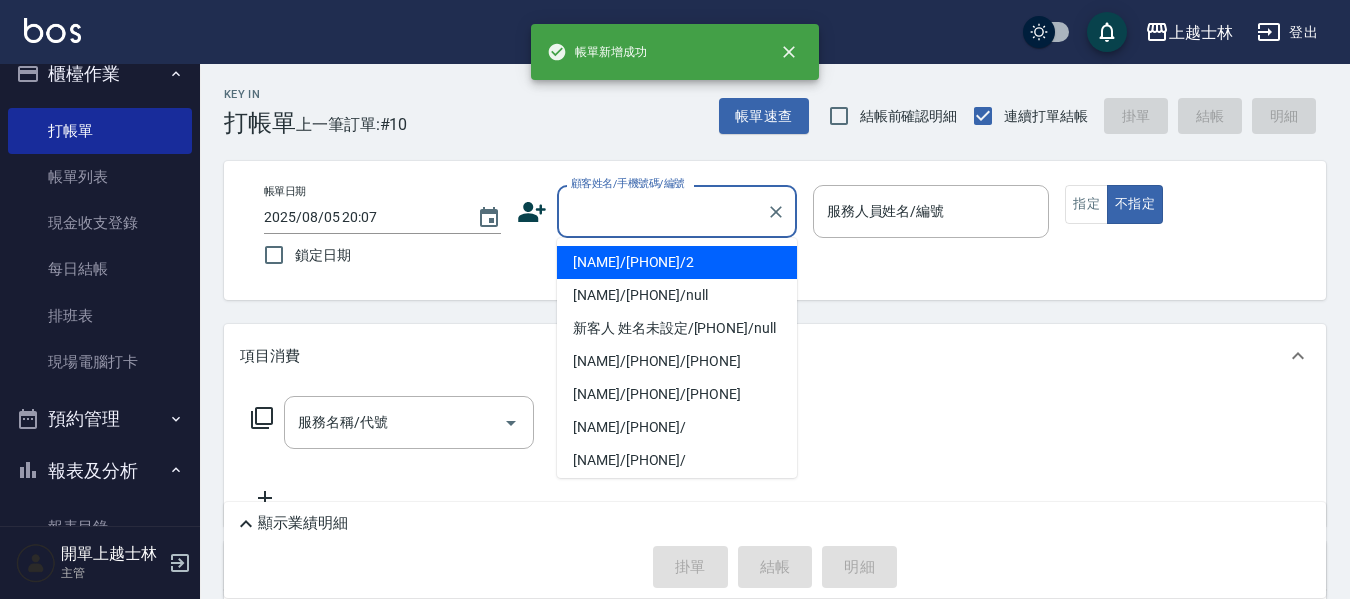drag, startPoint x: 617, startPoint y: 205, endPoint x: 688, endPoint y: 276, distance: 100.409164 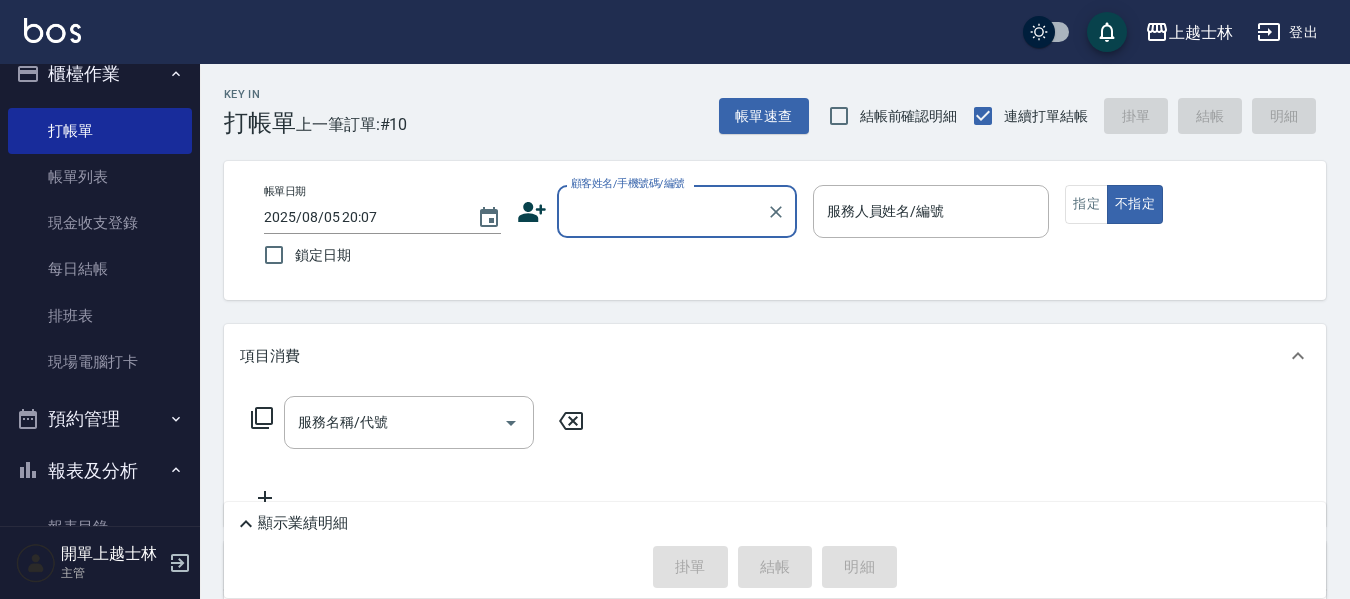 click on "顧客姓名/手機號碼/編號" at bounding box center [662, 211] 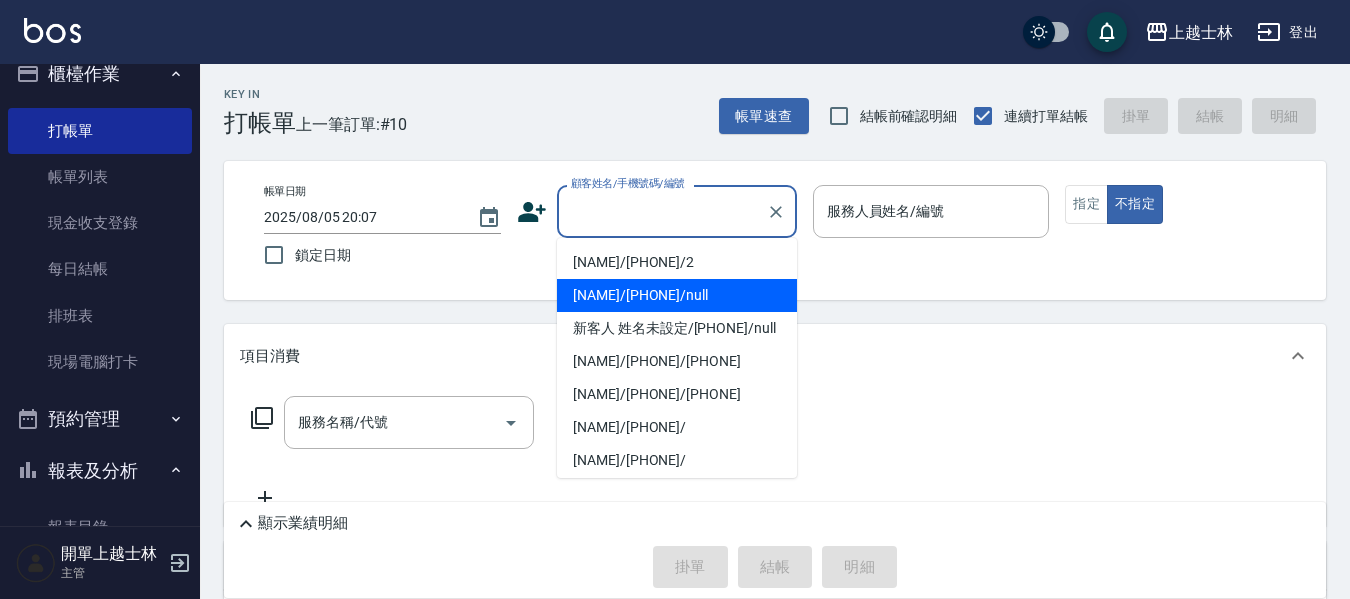 click on "妤煊/0985405114/null" at bounding box center [677, 295] 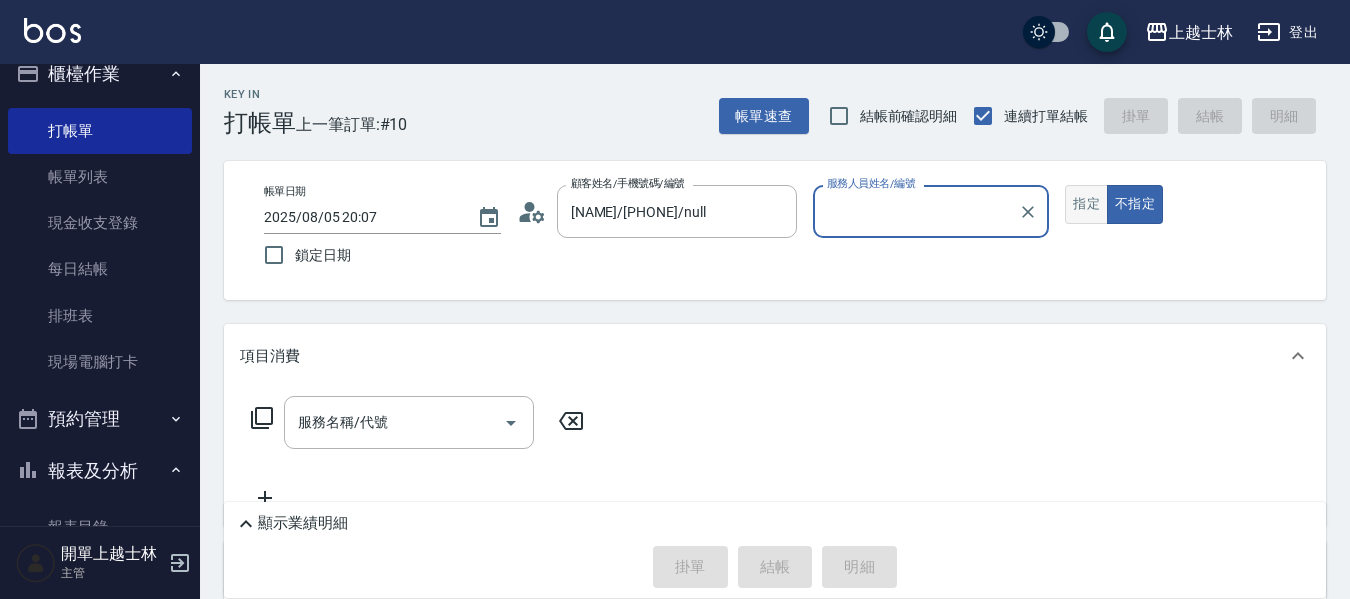 type on "妤煊-8" 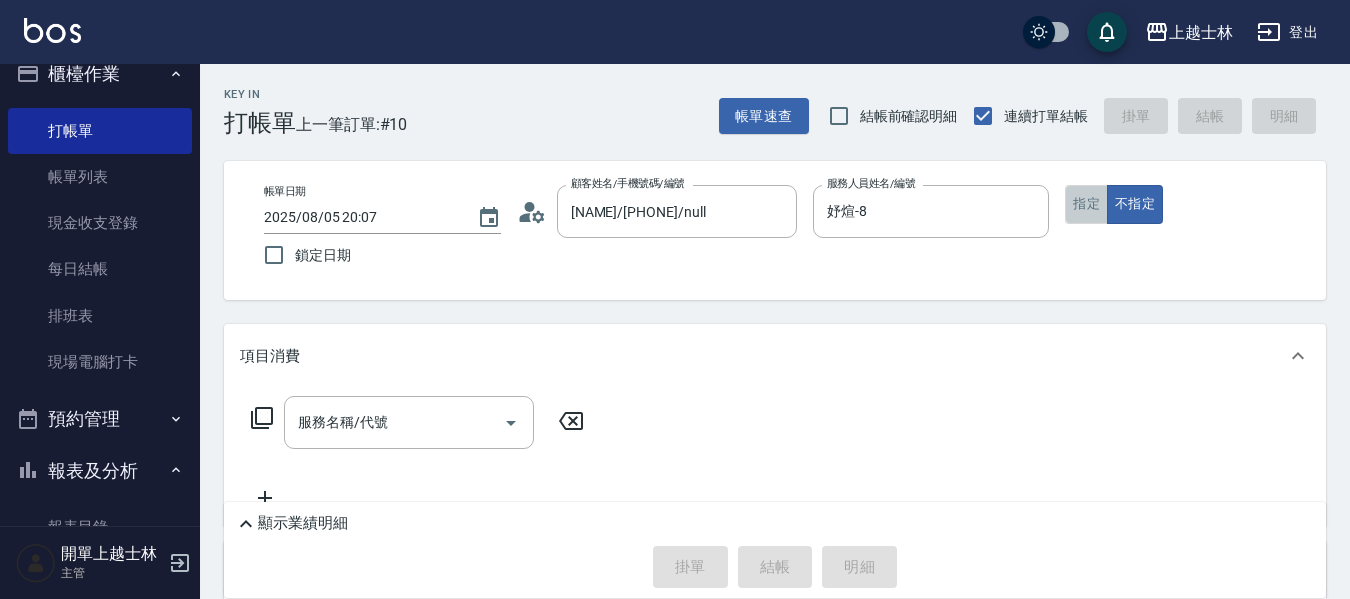 click on "指定" at bounding box center [1086, 204] 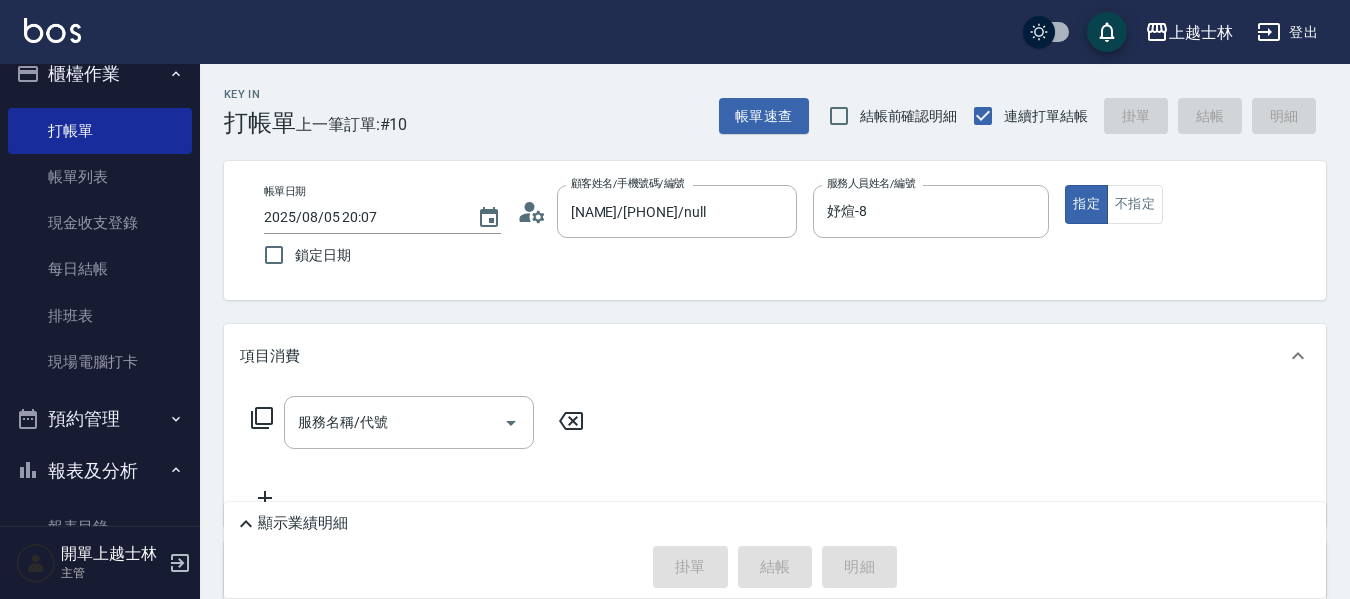 click on "服務名稱/代號 服務名稱/代號" at bounding box center [775, 457] 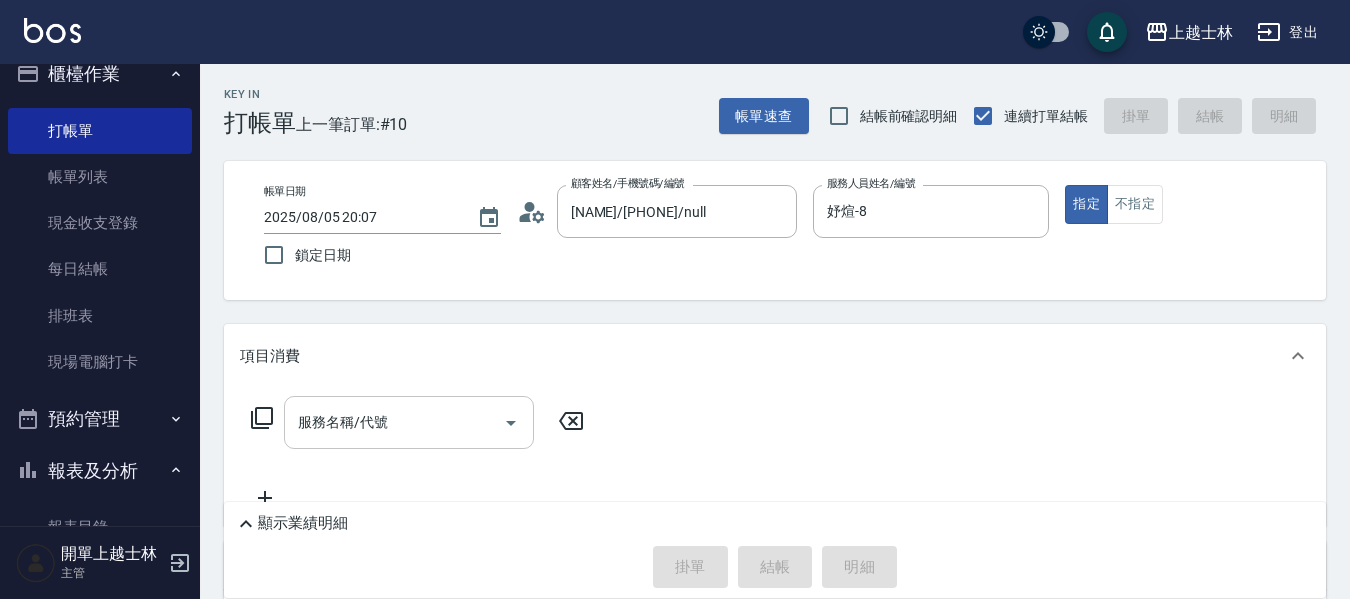 drag, startPoint x: 424, startPoint y: 403, endPoint x: 430, endPoint y: 419, distance: 17.088007 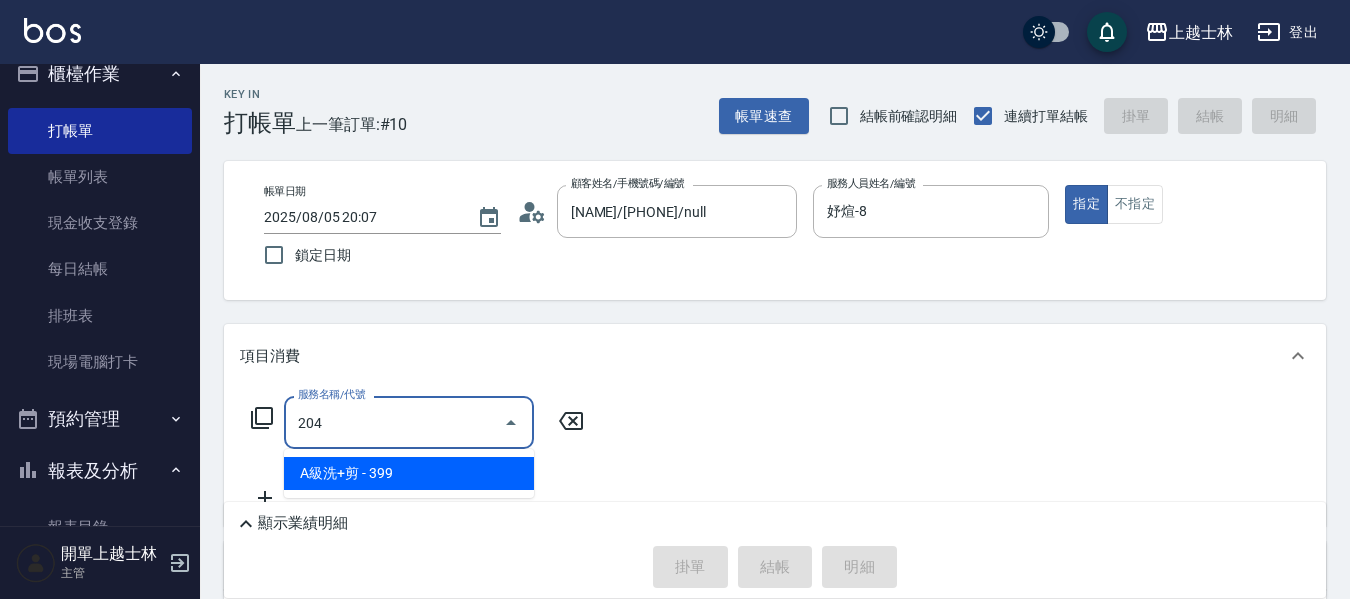 type on "A級洗+剪(204)" 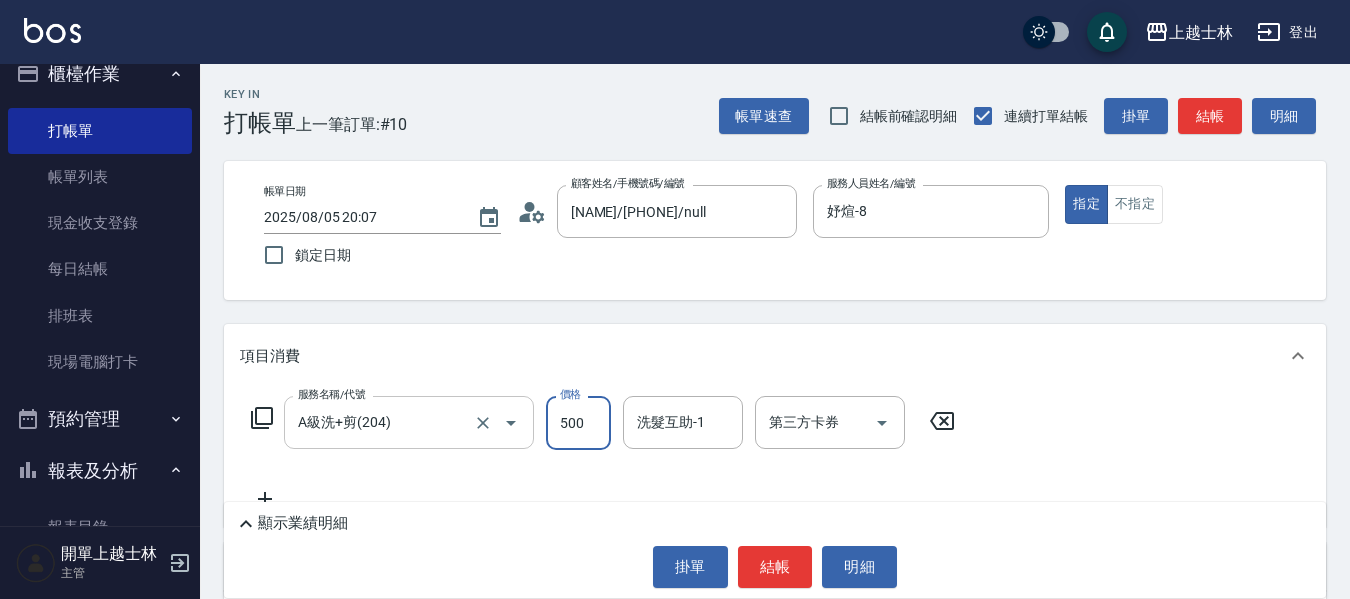 type on "500" 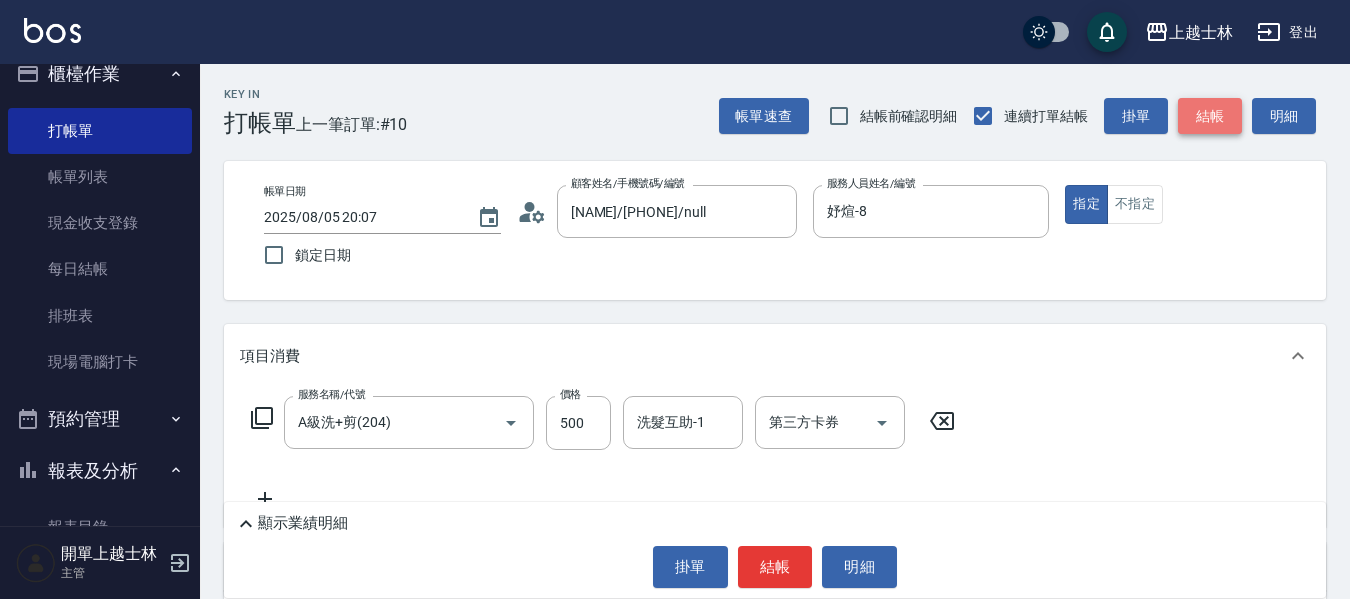 click on "結帳" at bounding box center [1210, 116] 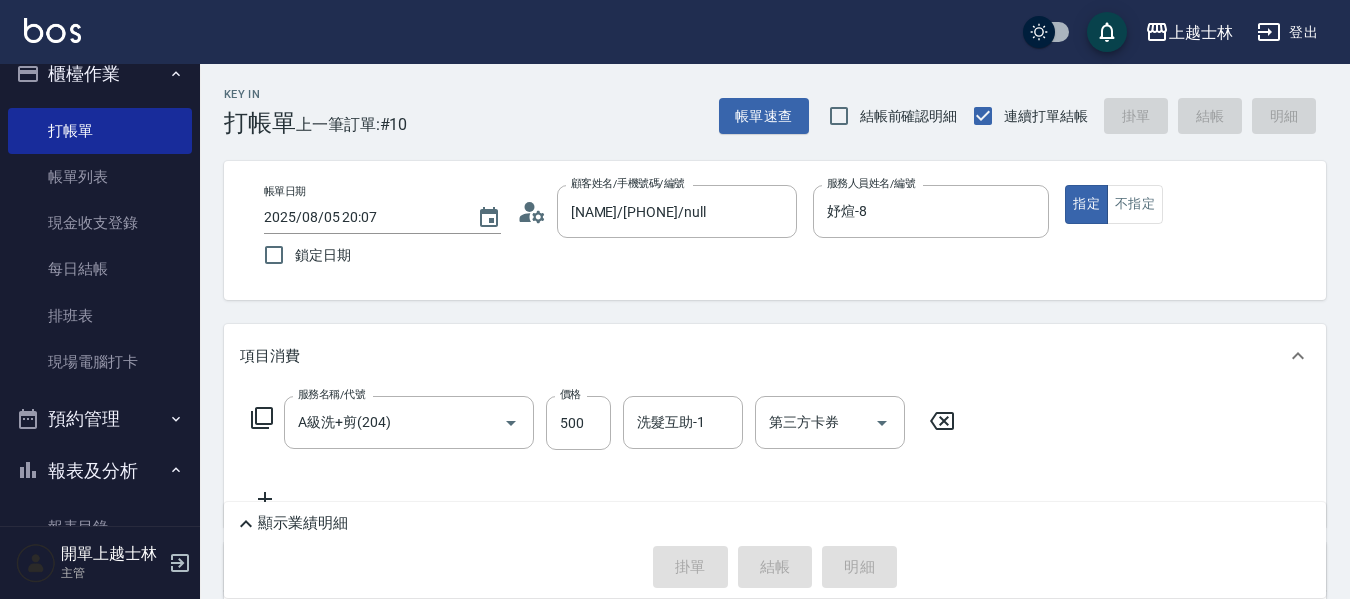 type 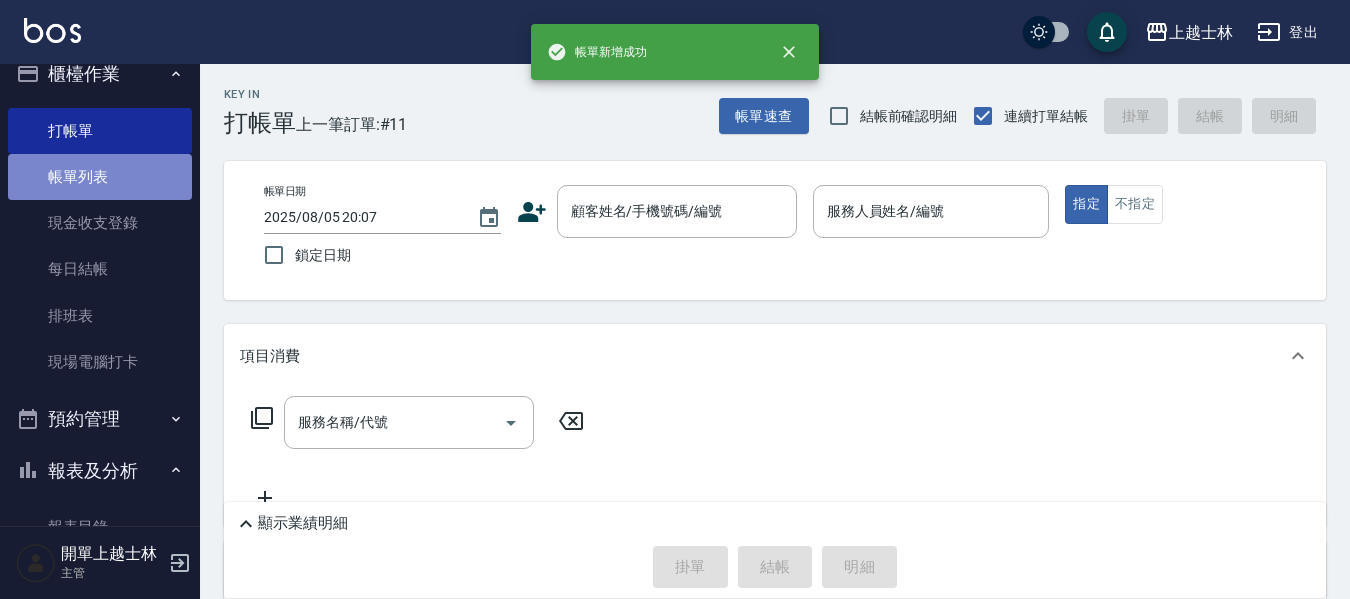 click on "帳單列表" at bounding box center [100, 177] 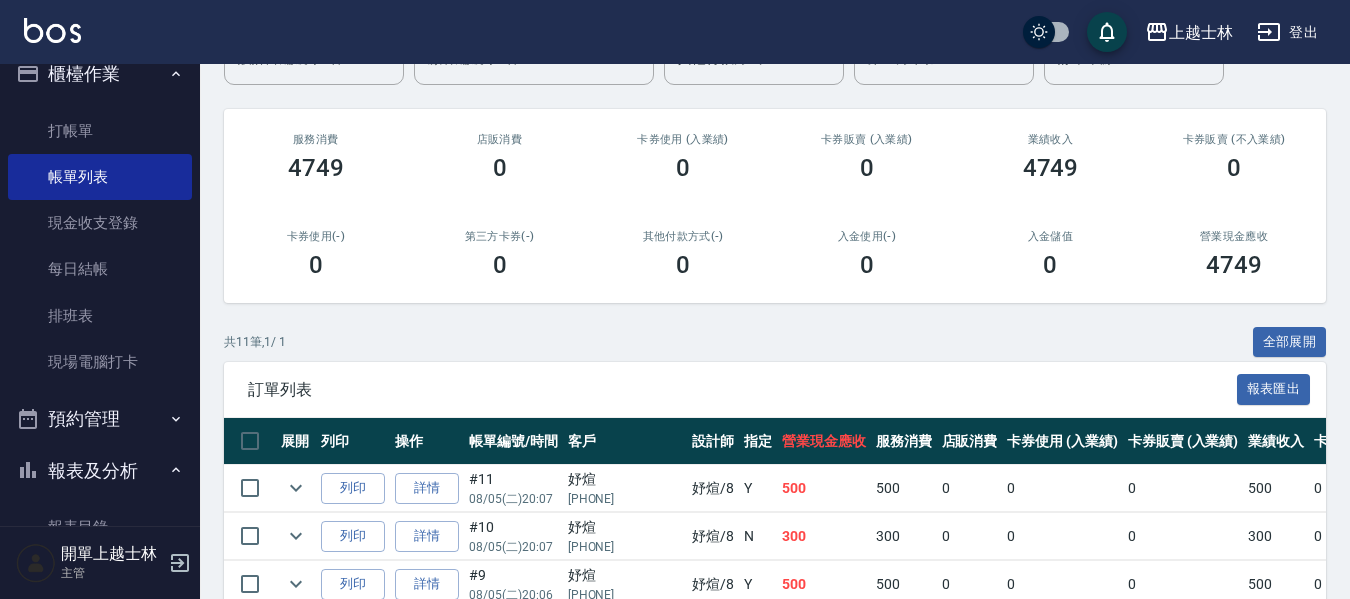 scroll, scrollTop: 300, scrollLeft: 0, axis: vertical 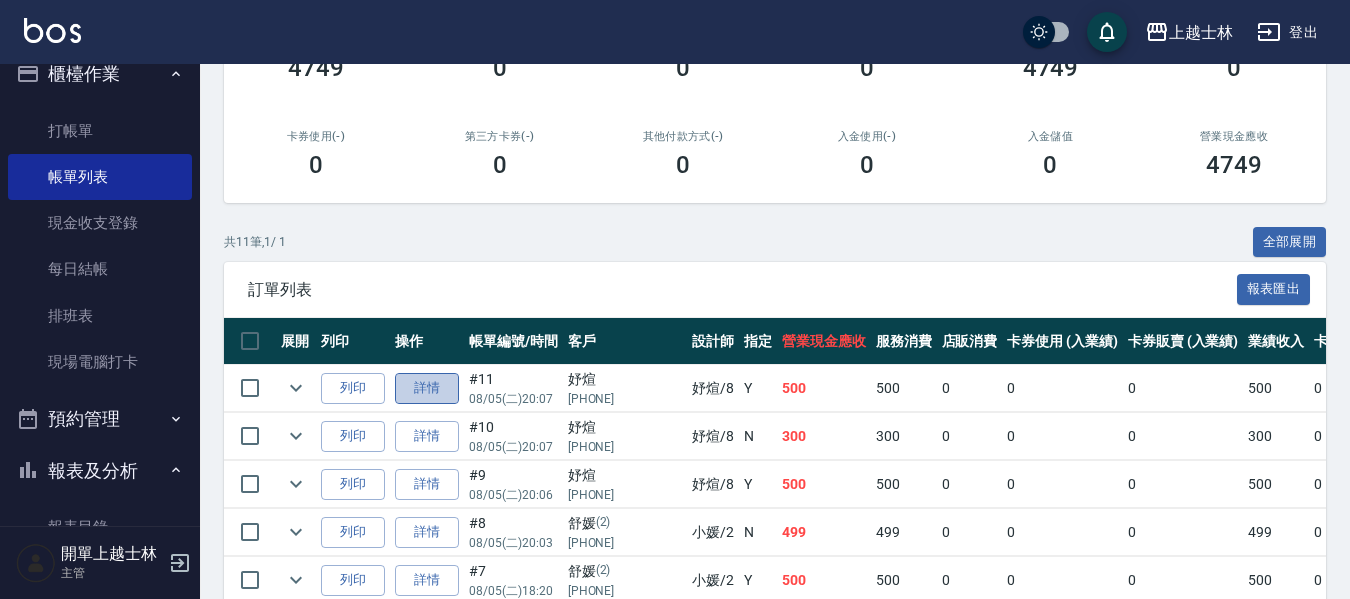 click on "詳情" at bounding box center (427, 388) 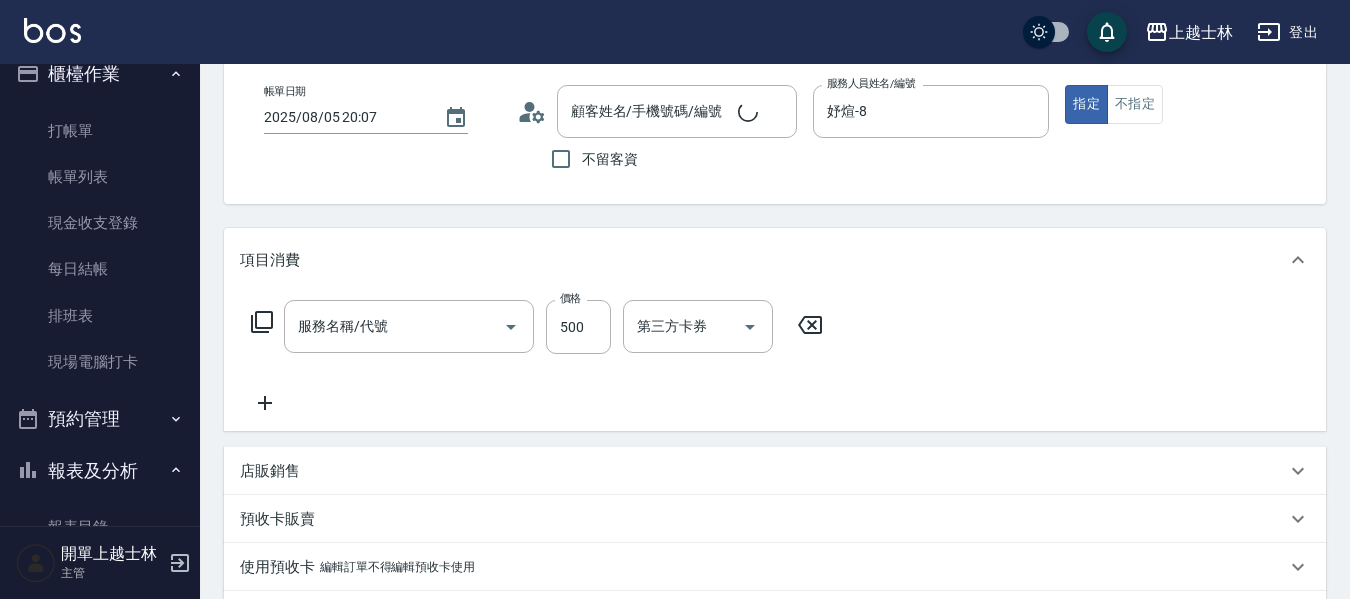 type on "妤煊-8" 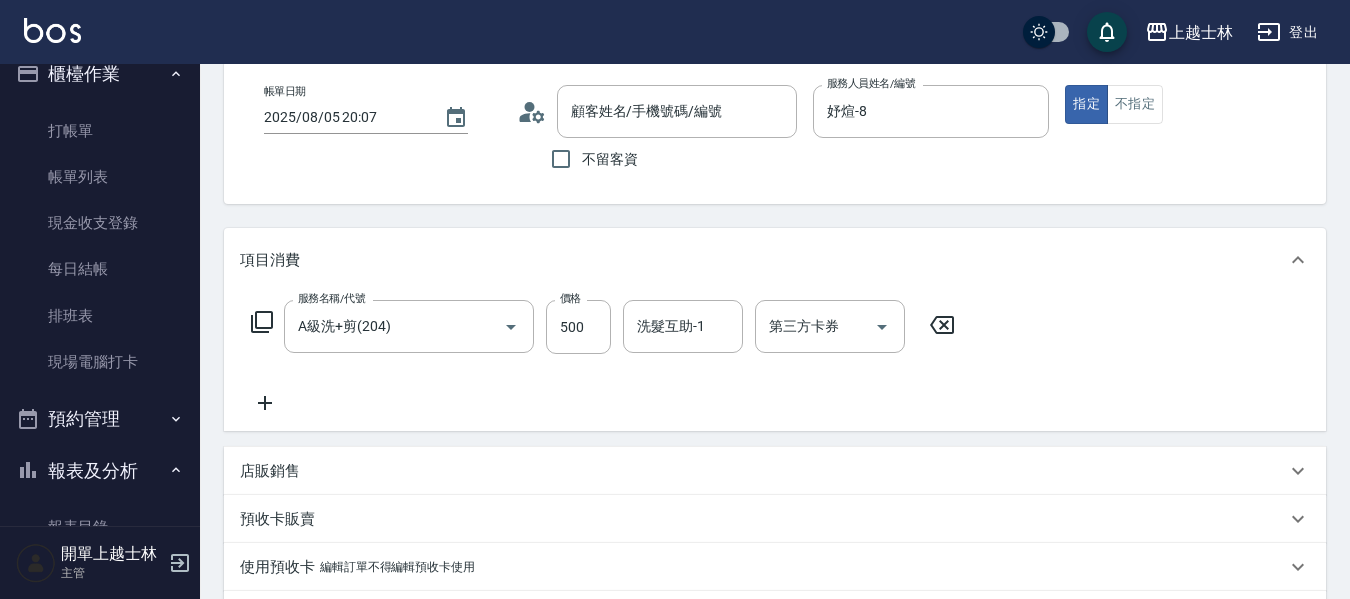 scroll, scrollTop: 300, scrollLeft: 0, axis: vertical 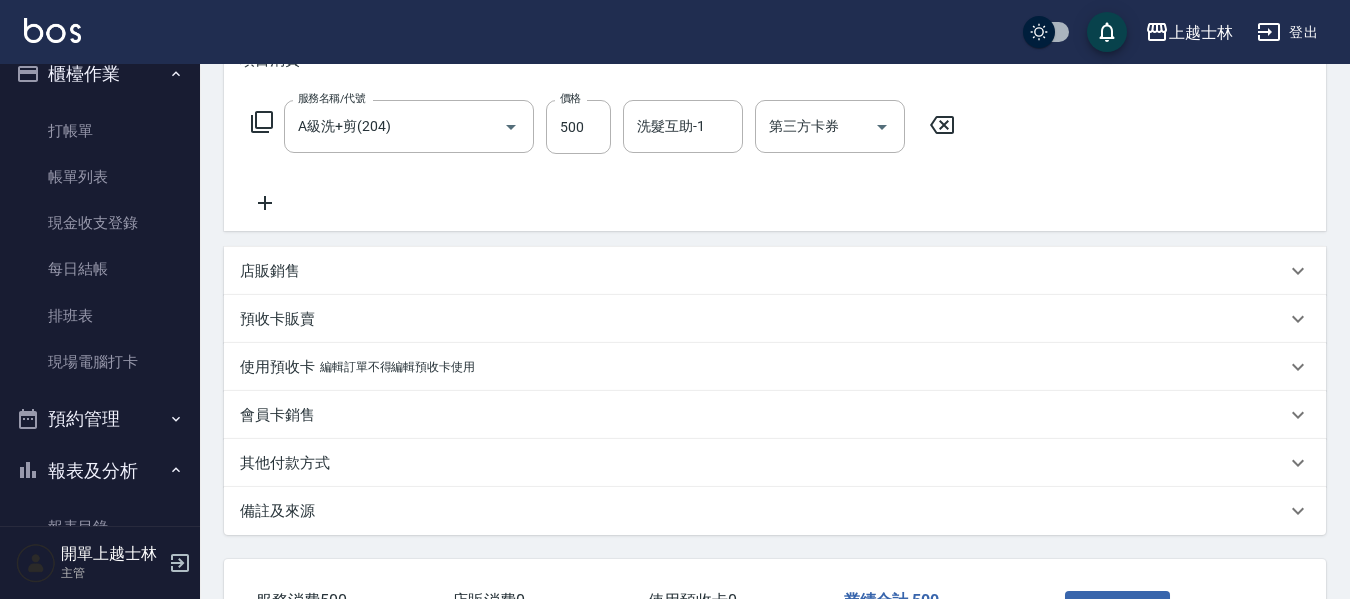 type on "A級洗+剪(204)" 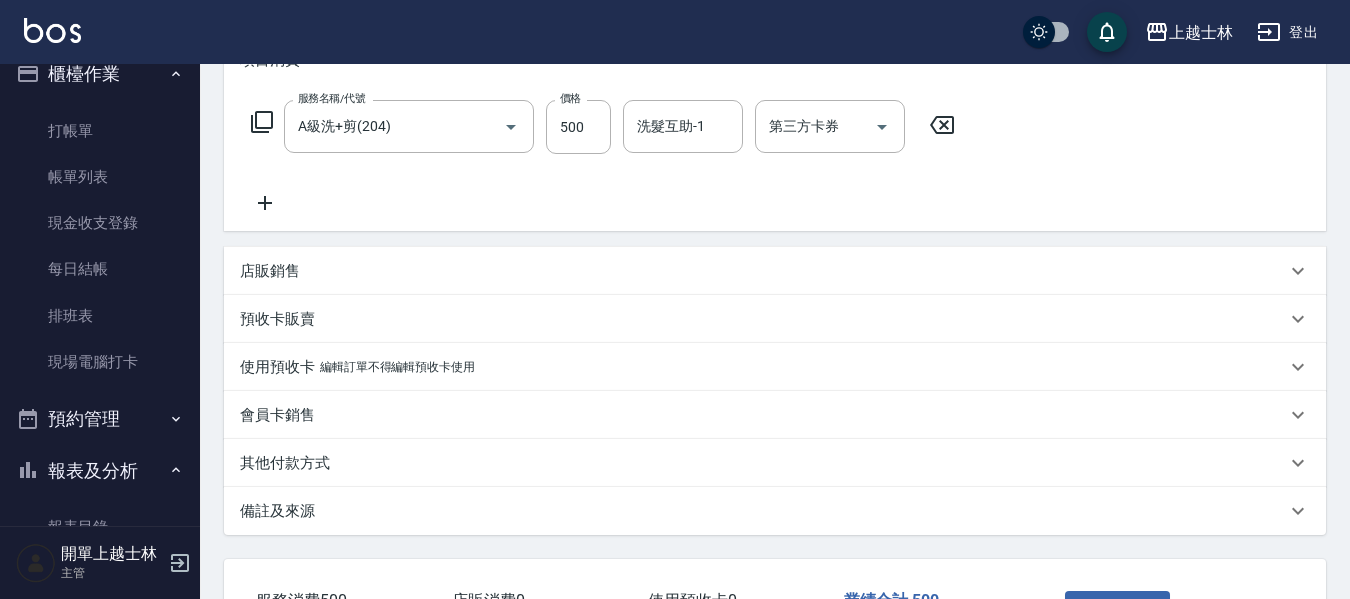 click on "使用預收卡 編輯訂單不得編輯預收卡使用" at bounding box center [775, 367] 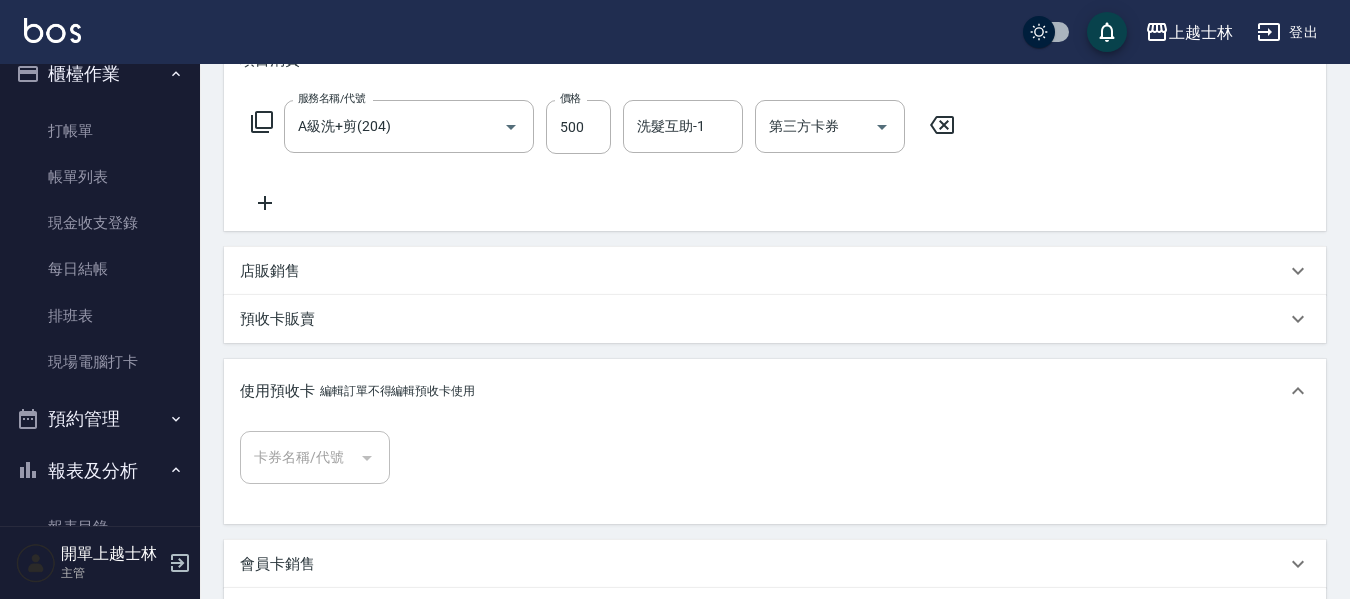 scroll, scrollTop: 400, scrollLeft: 0, axis: vertical 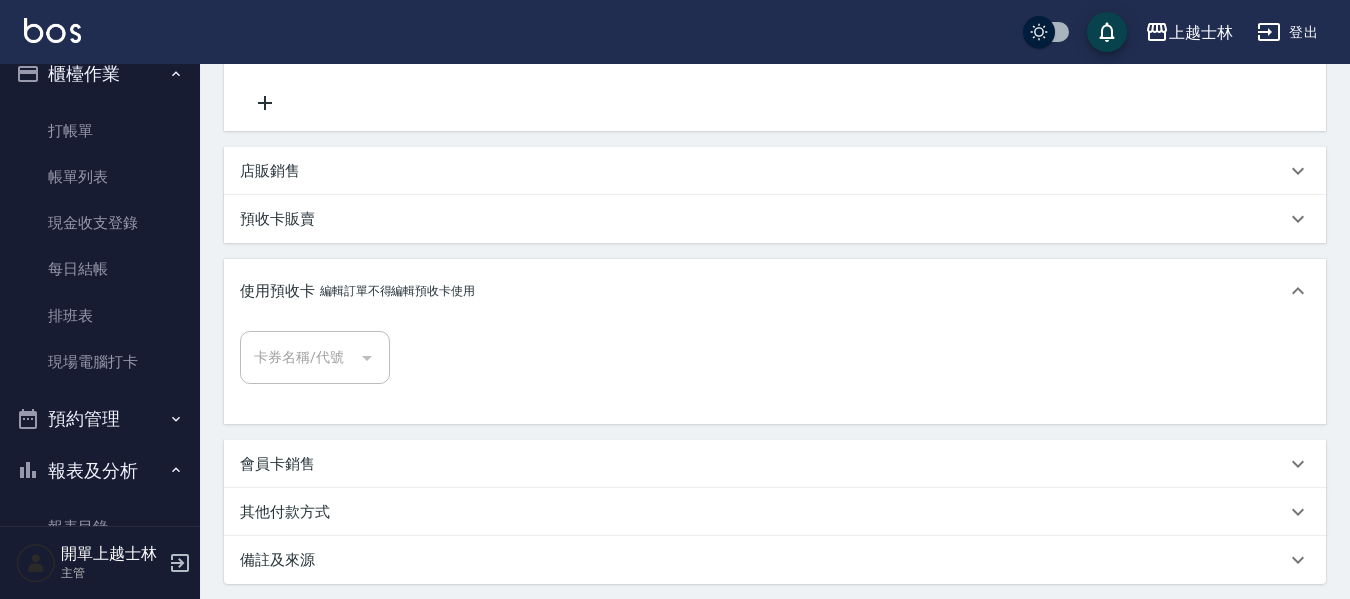 click on "其他付款方式" at bounding box center [763, 512] 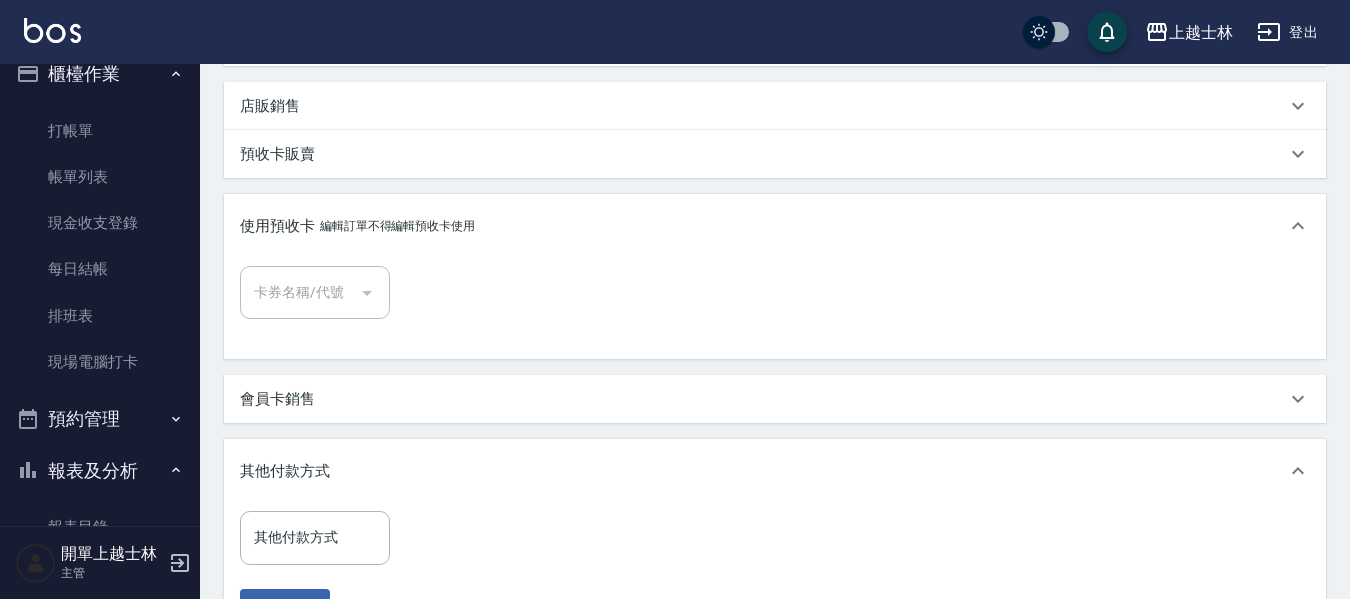 scroll, scrollTop: 500, scrollLeft: 0, axis: vertical 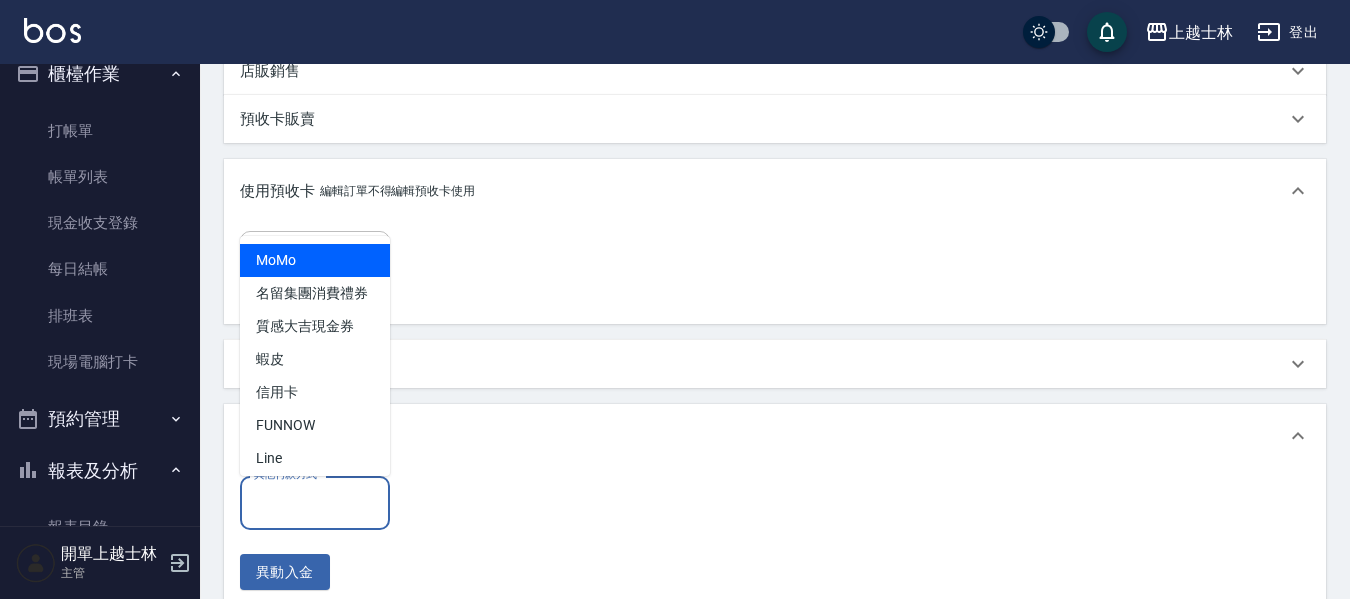 click on "其他付款方式" at bounding box center [315, 502] 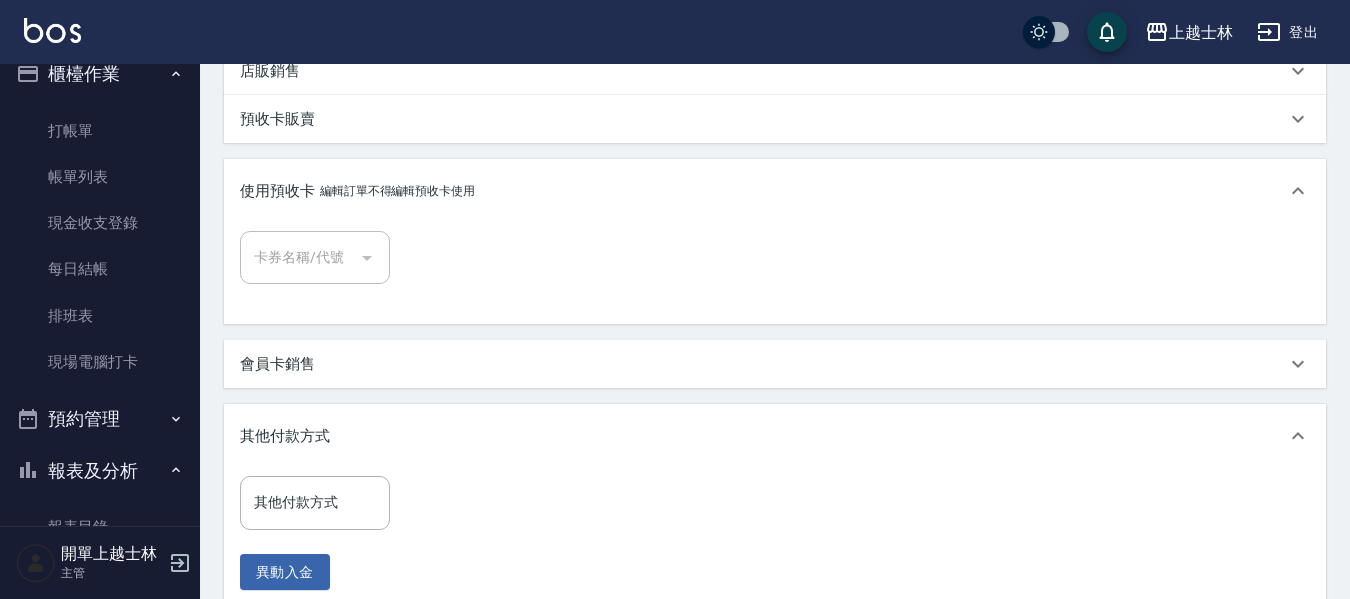 click on "其他付款方式" at bounding box center [775, 436] 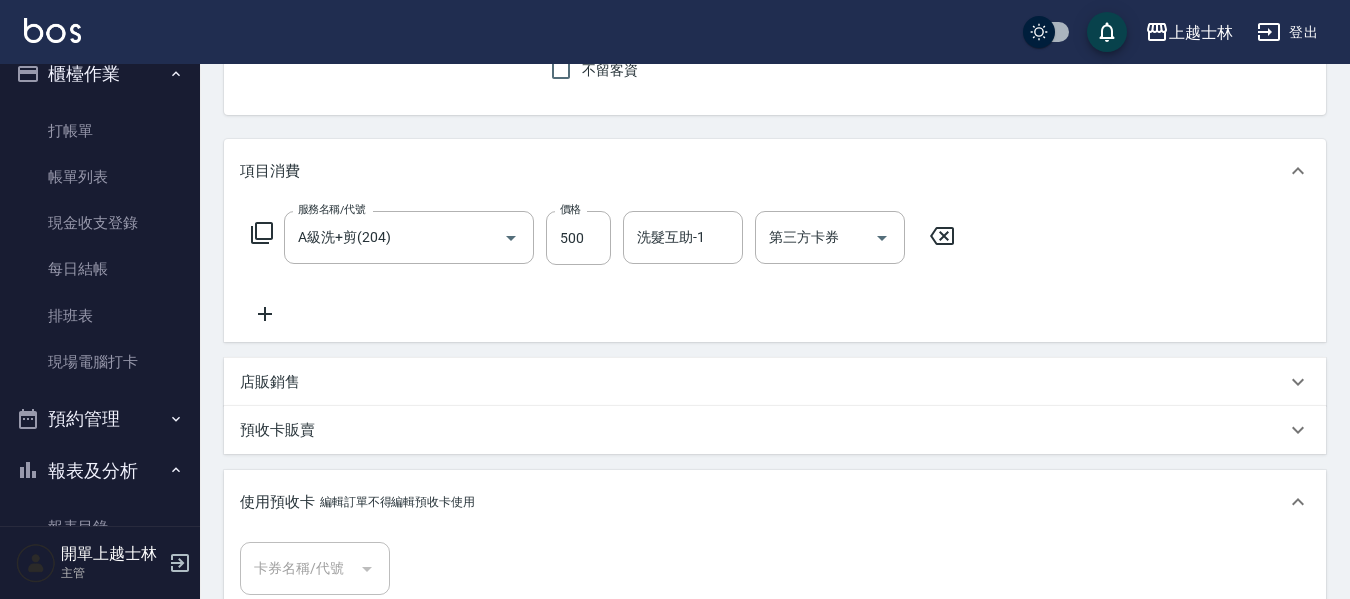 scroll, scrollTop: 0, scrollLeft: 0, axis: both 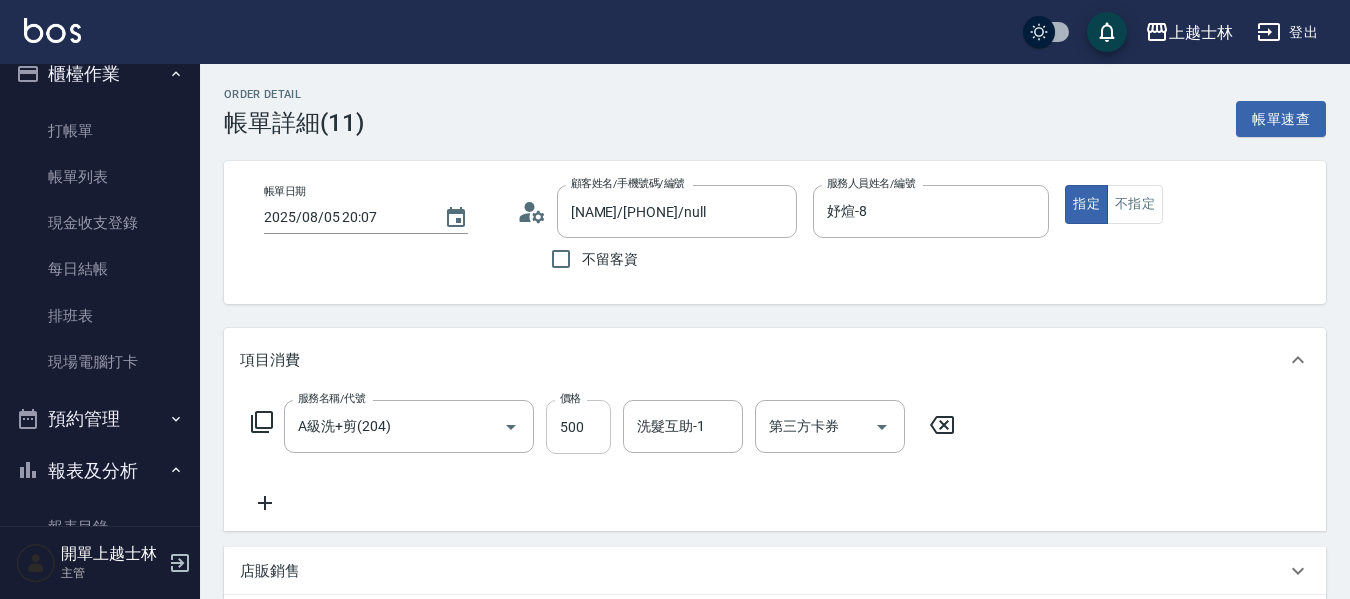 click on "500" at bounding box center [578, 427] 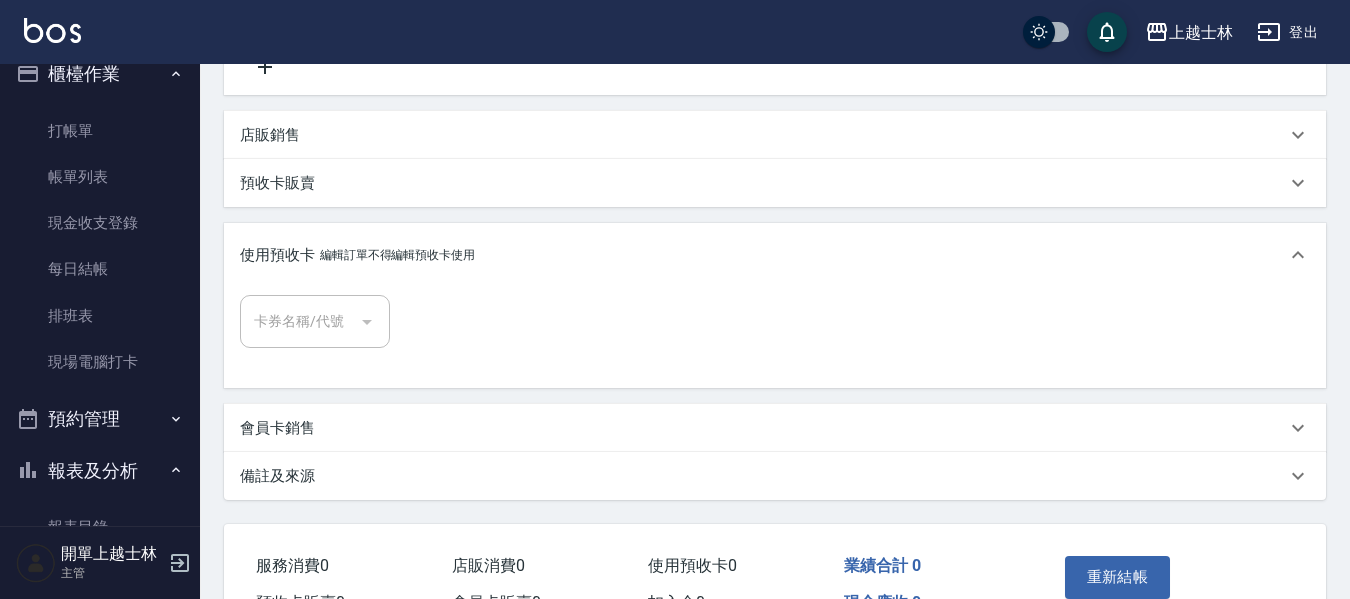scroll, scrollTop: 553, scrollLeft: 0, axis: vertical 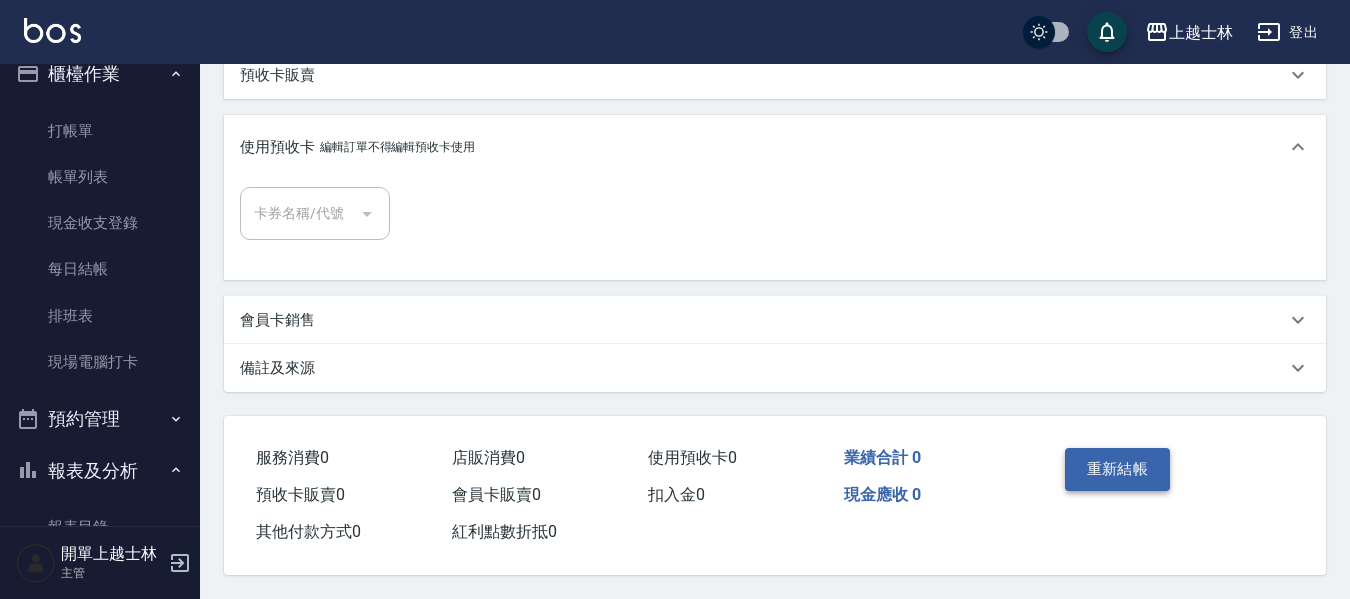 type on "0" 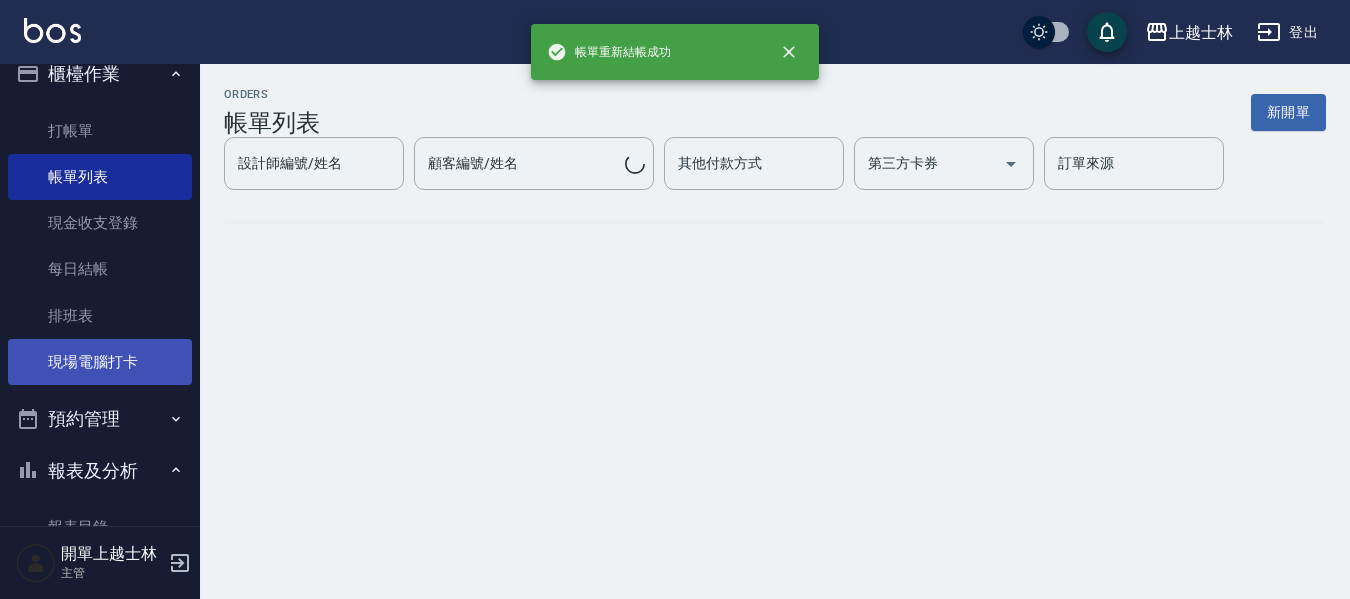 scroll, scrollTop: 0, scrollLeft: 0, axis: both 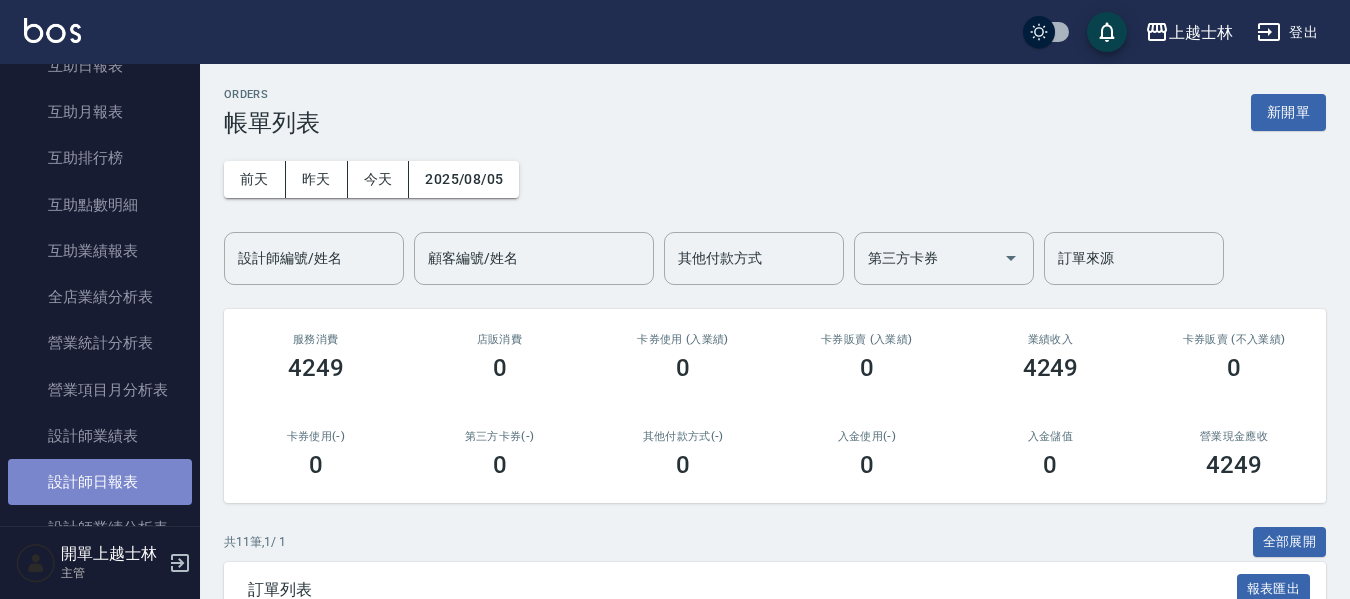 click on "設計師日報表" at bounding box center (100, 482) 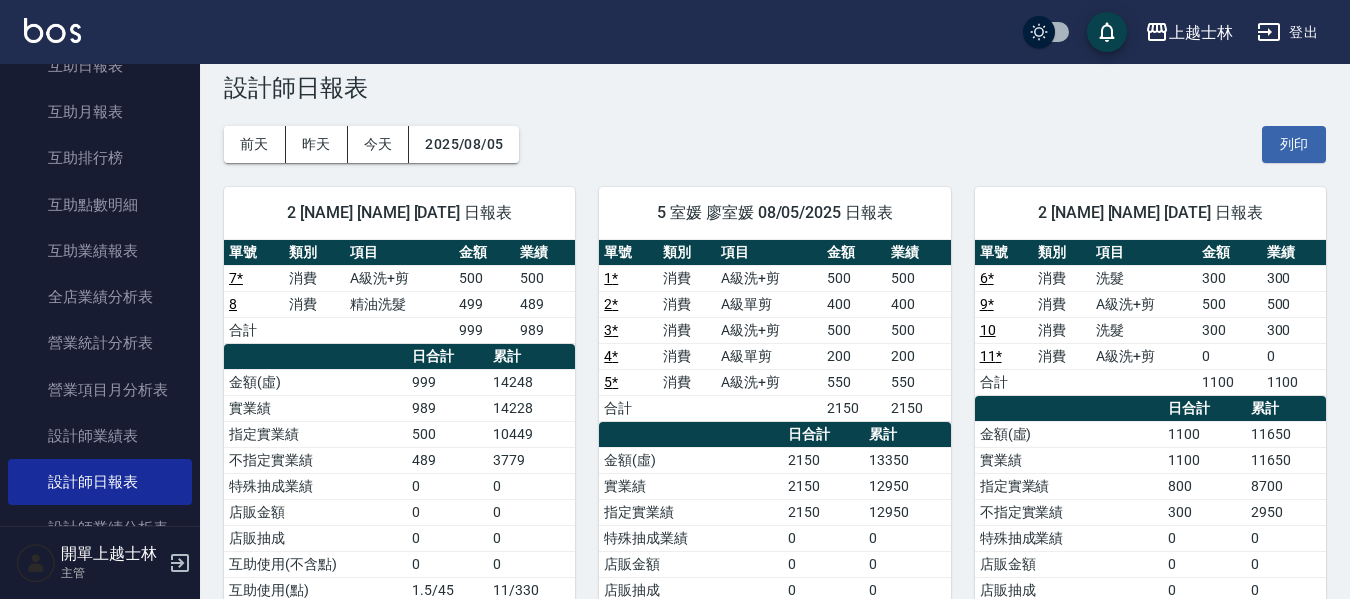 scroll, scrollTop: 0, scrollLeft: 0, axis: both 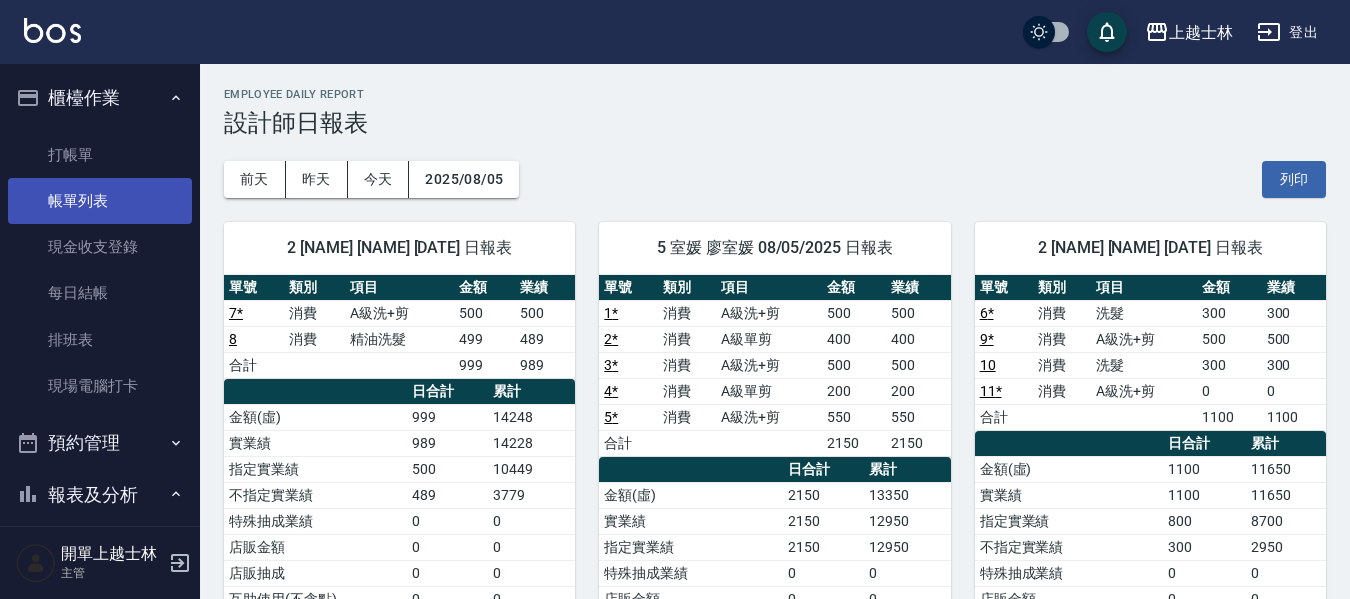 click on "帳單列表" at bounding box center (100, 201) 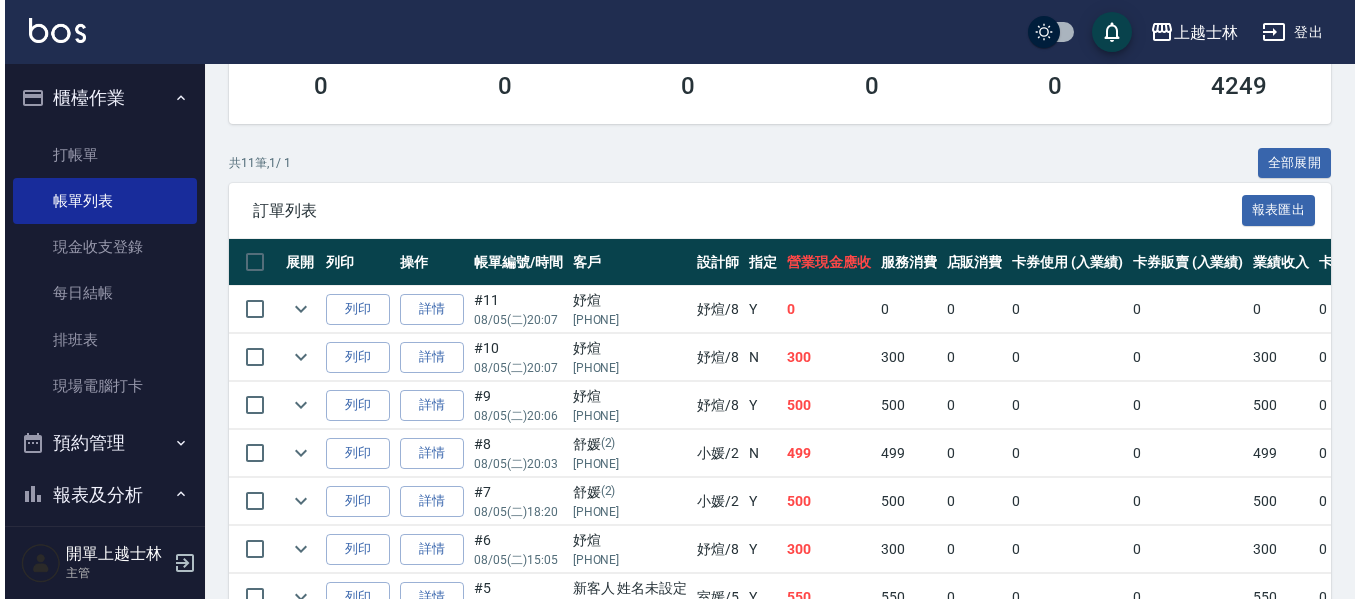 scroll, scrollTop: 400, scrollLeft: 0, axis: vertical 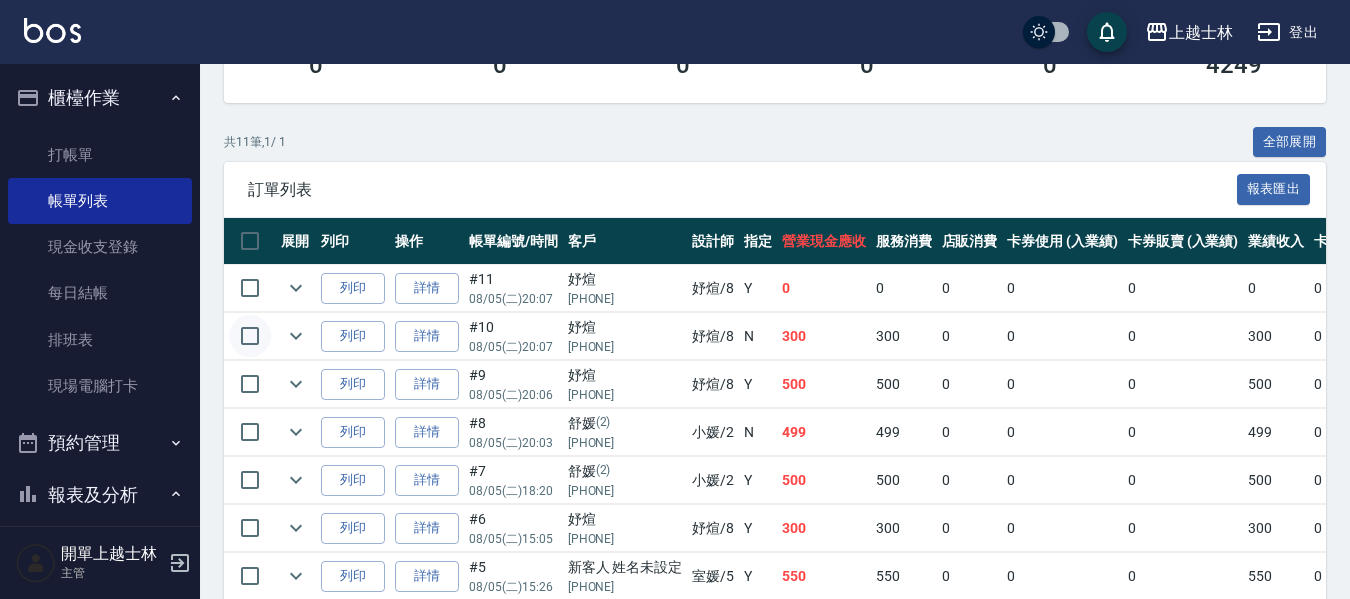click at bounding box center [250, 336] 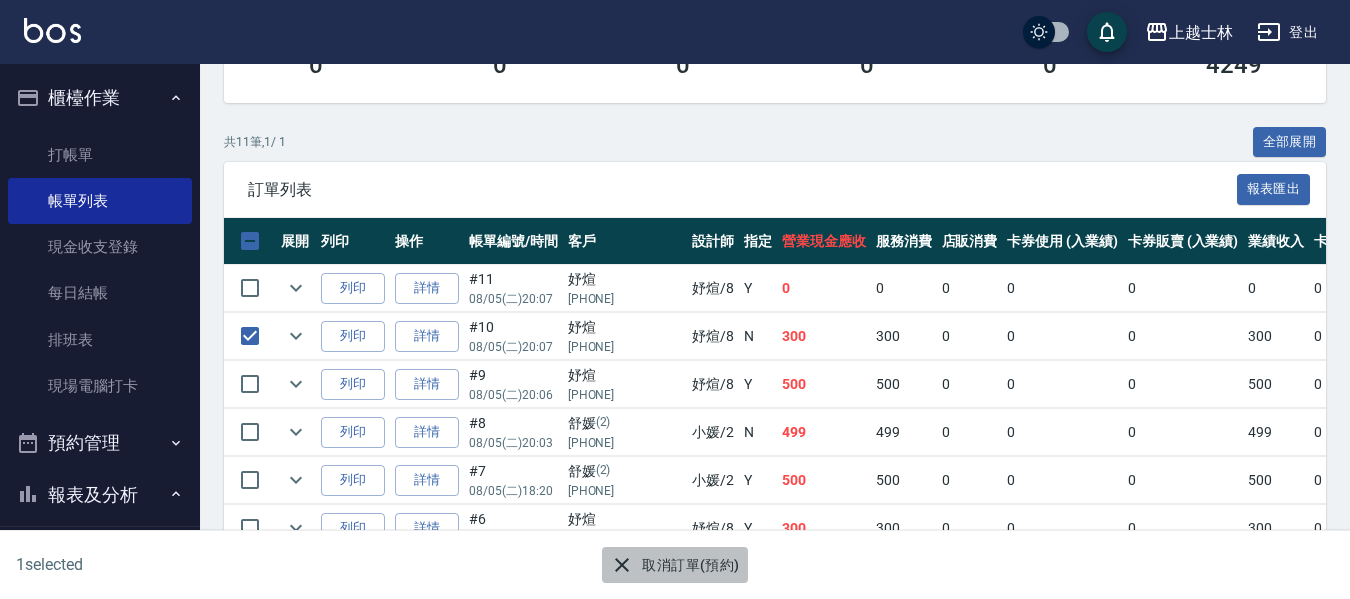click on "取消訂單(預約)" at bounding box center [674, 565] 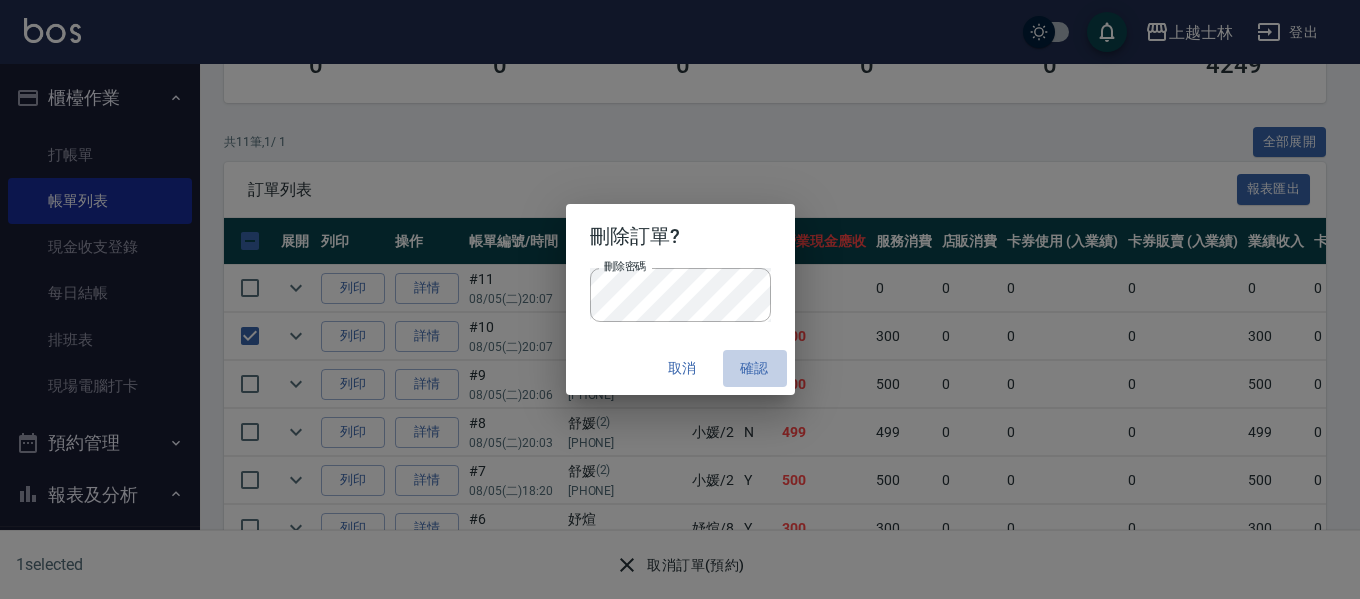 click on "確認" at bounding box center (755, 368) 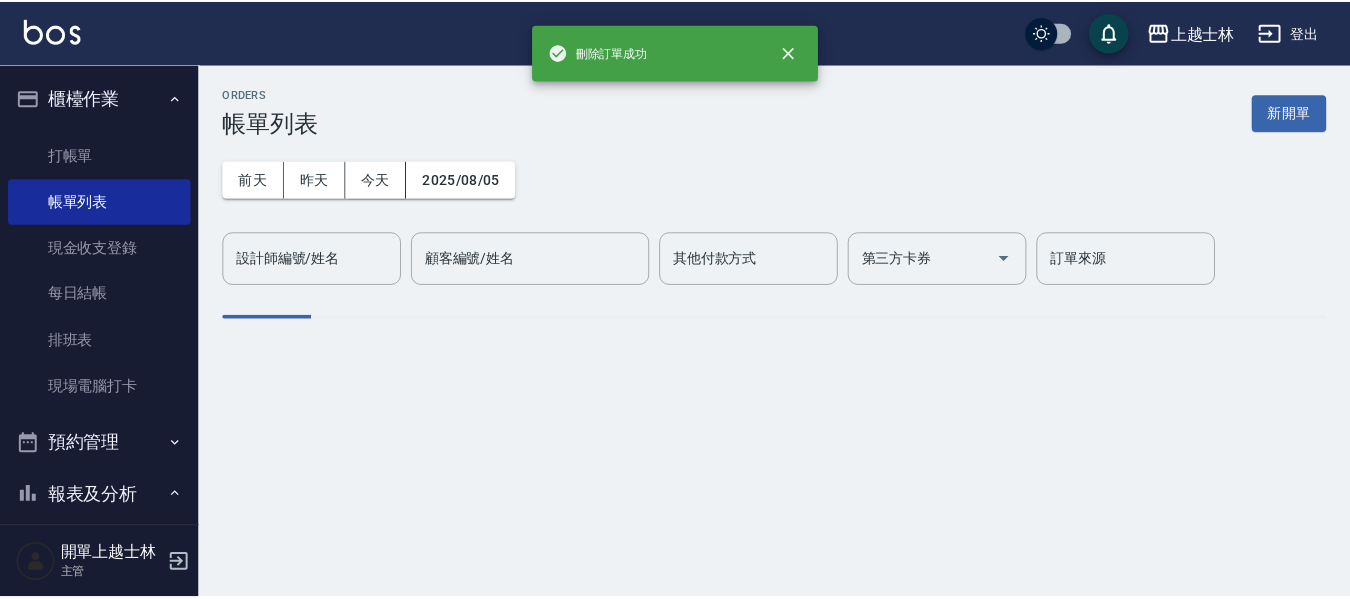 scroll, scrollTop: 0, scrollLeft: 0, axis: both 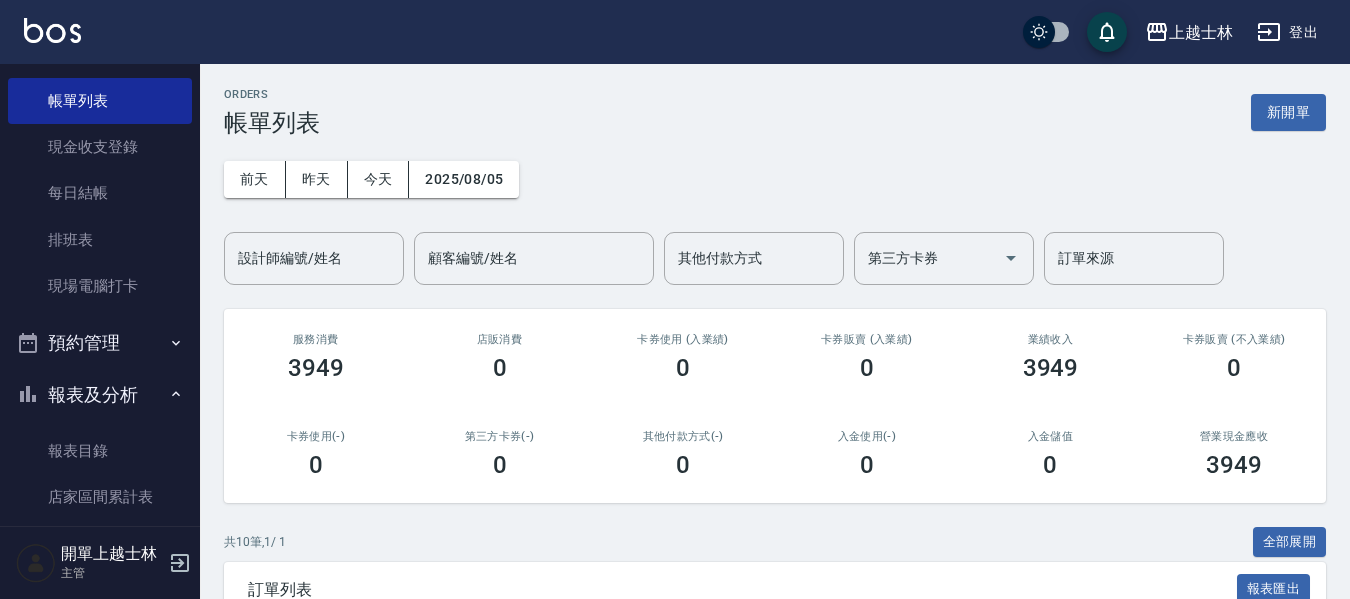 click on "報表及分析" at bounding box center (100, 395) 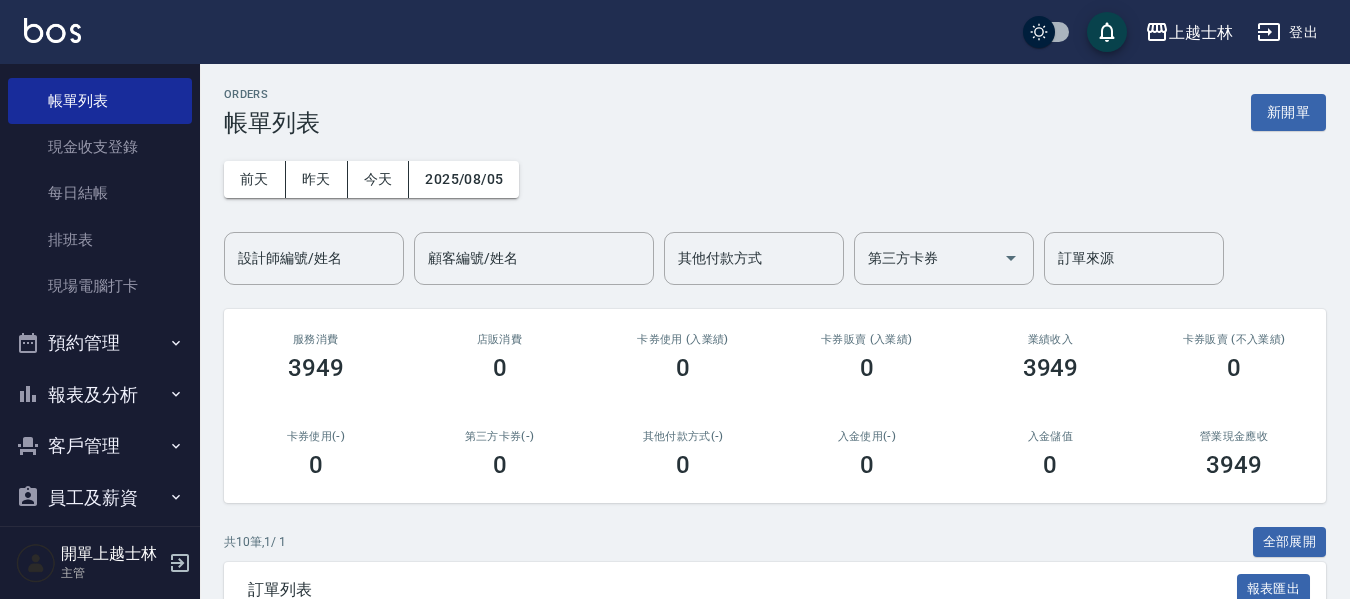 click on "報表及分析" at bounding box center [100, 395] 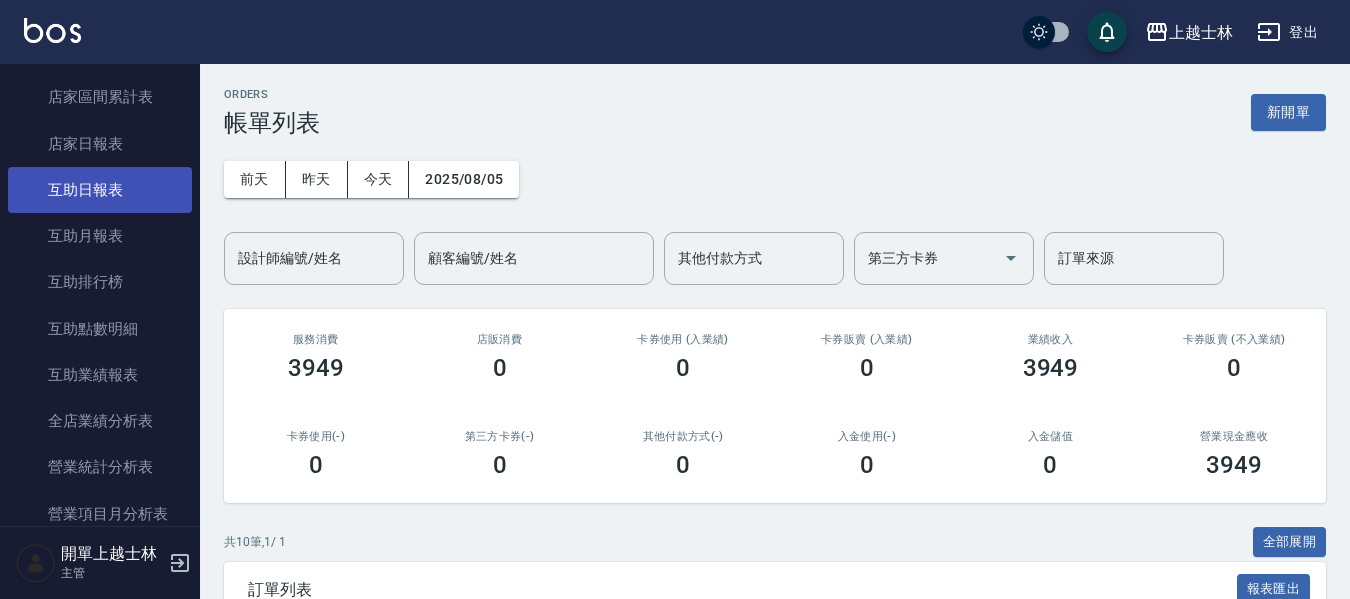 scroll, scrollTop: 300, scrollLeft: 0, axis: vertical 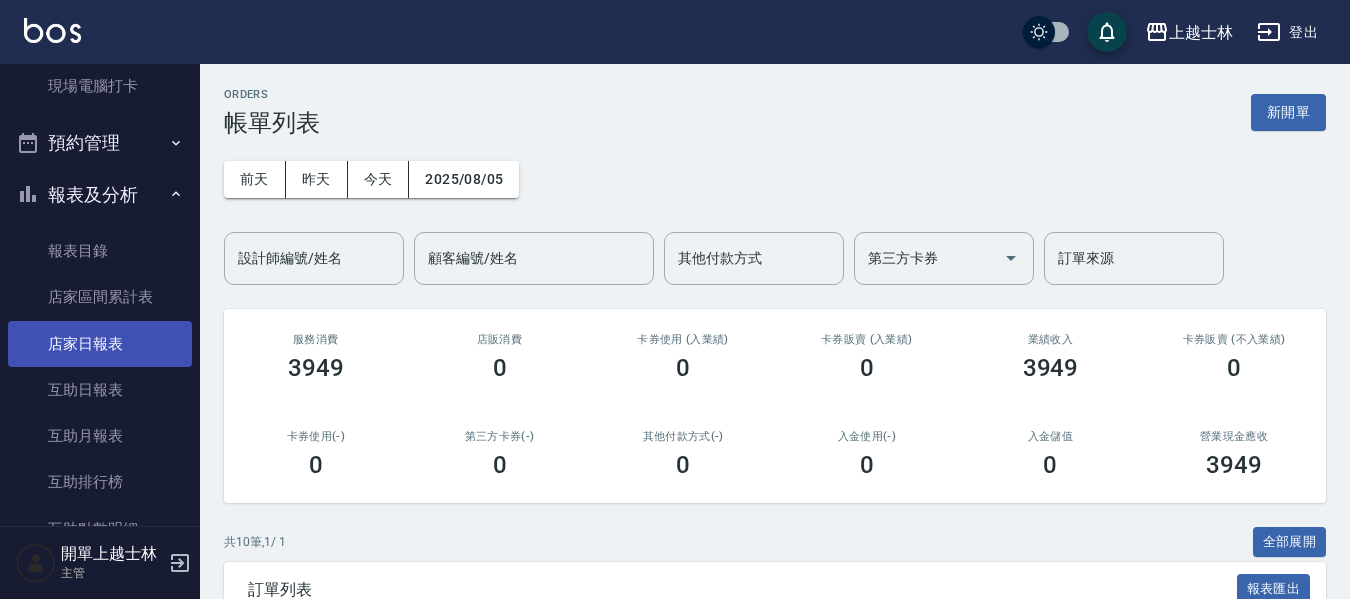 click on "店家日報表" at bounding box center (100, 344) 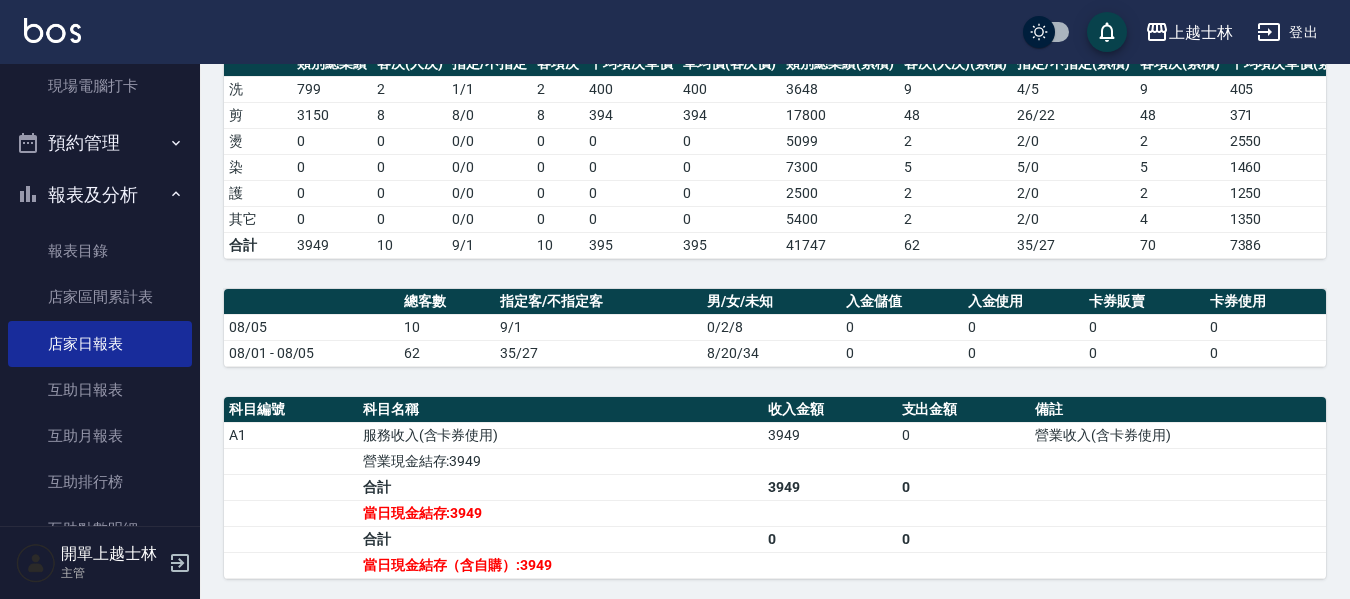 scroll, scrollTop: 400, scrollLeft: 0, axis: vertical 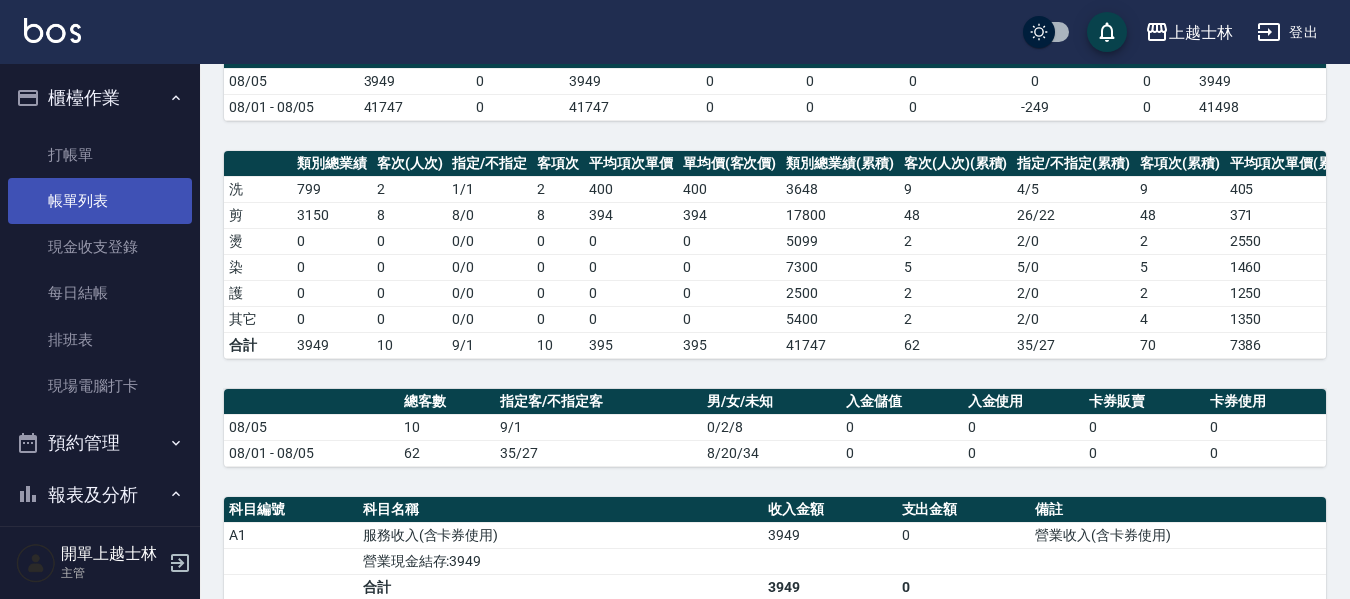 click on "帳單列表" at bounding box center (100, 201) 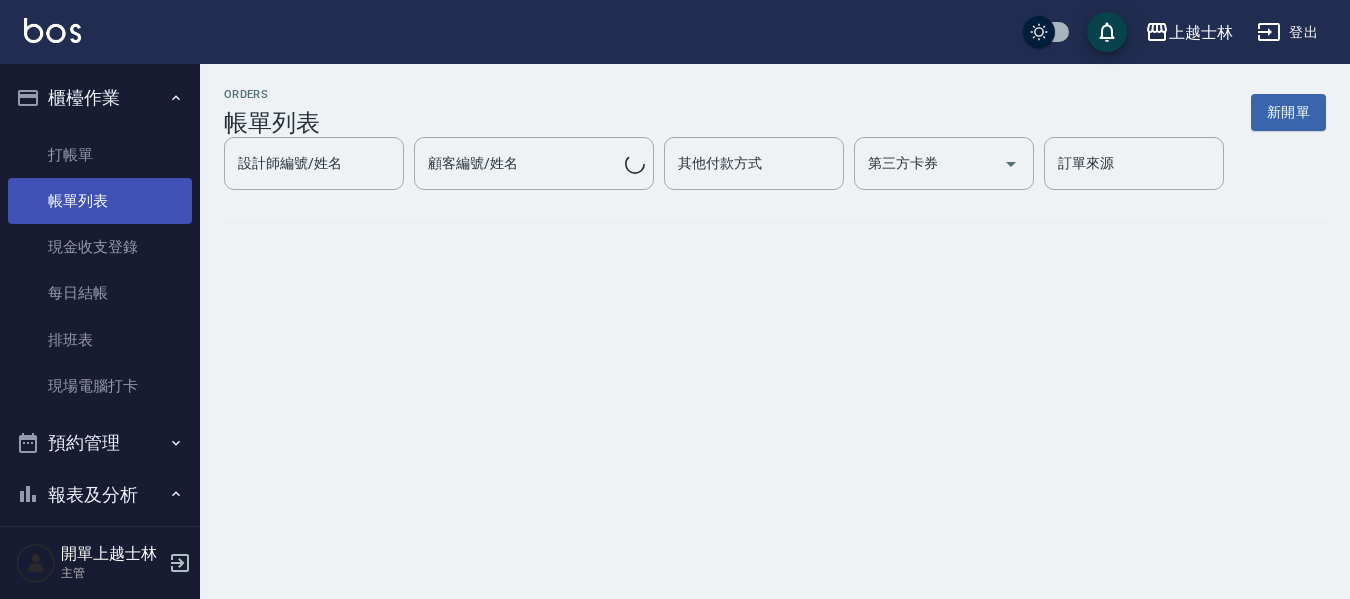 scroll, scrollTop: 0, scrollLeft: 0, axis: both 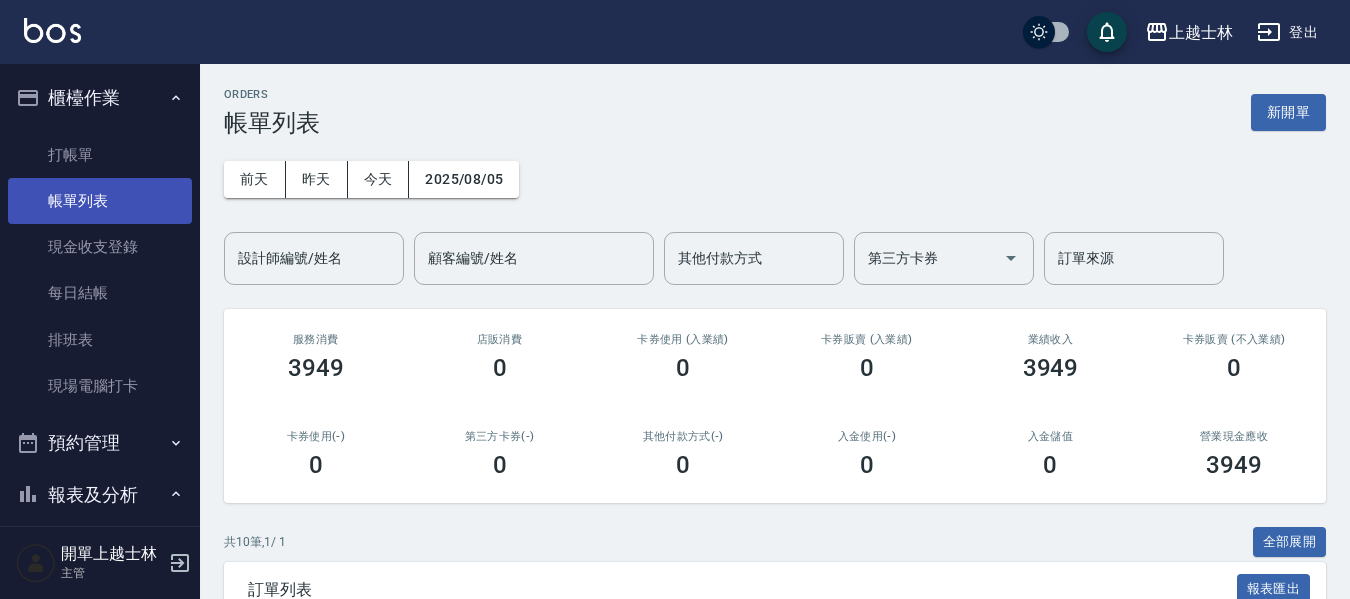 click on "帳單列表" at bounding box center [100, 201] 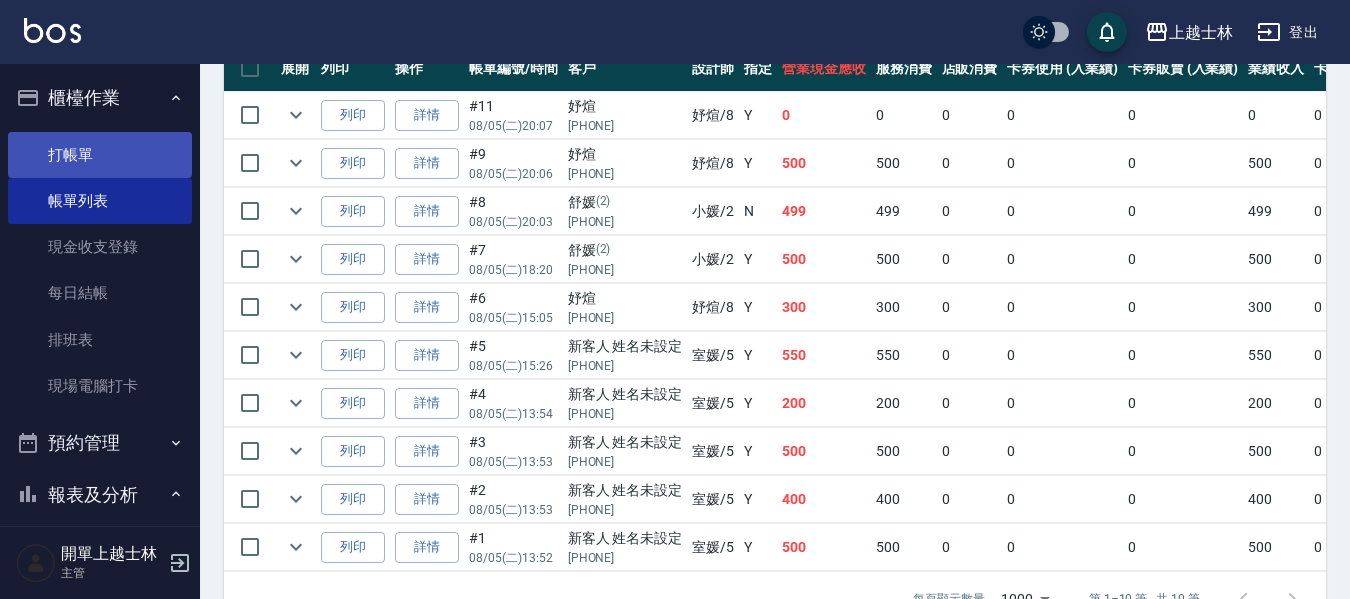 scroll, scrollTop: 539, scrollLeft: 0, axis: vertical 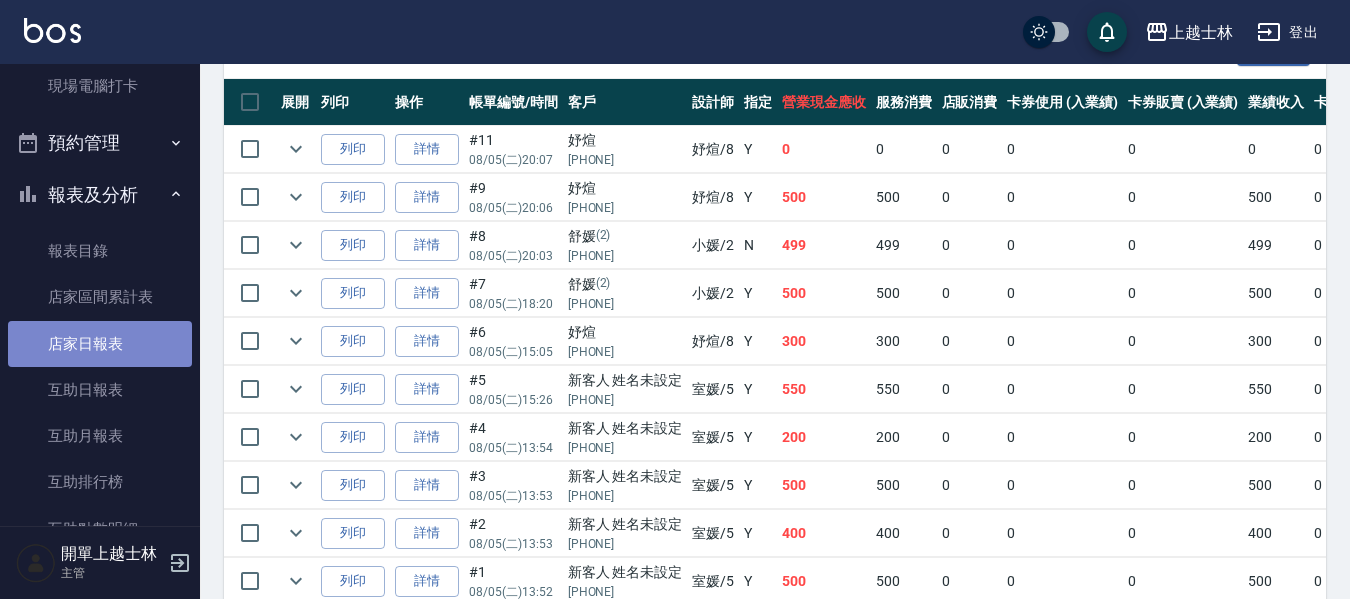 click on "店家日報表" at bounding box center (100, 344) 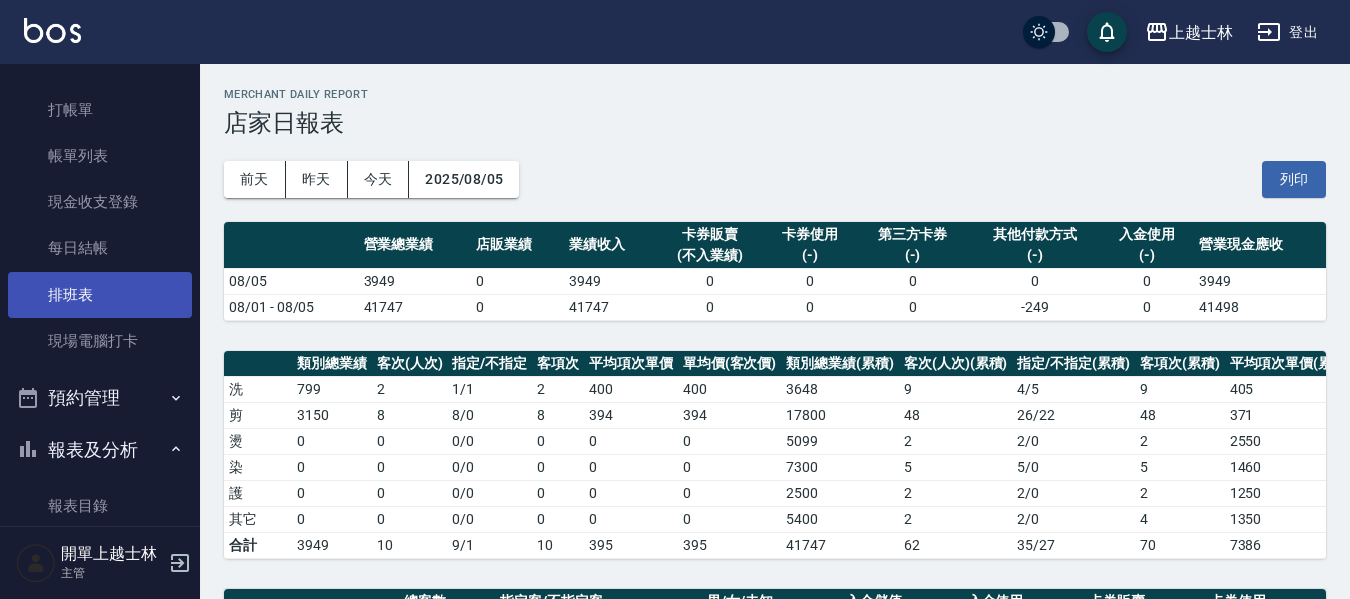 scroll, scrollTop: 0, scrollLeft: 0, axis: both 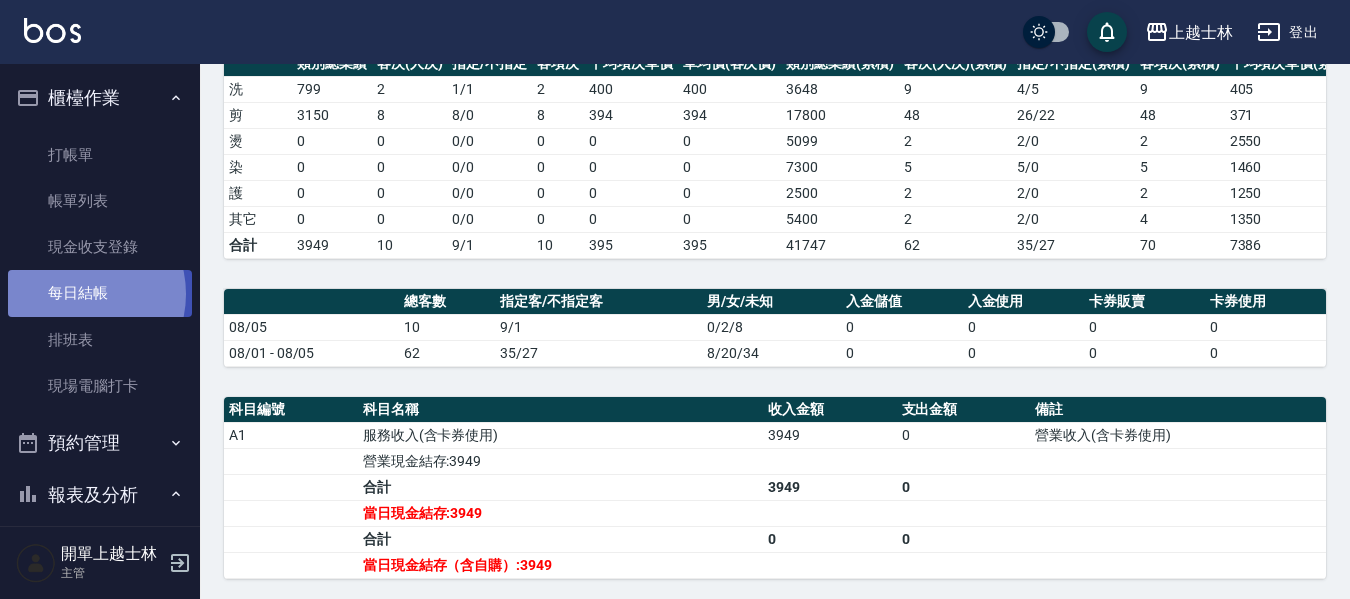 click on "每日結帳" at bounding box center (100, 293) 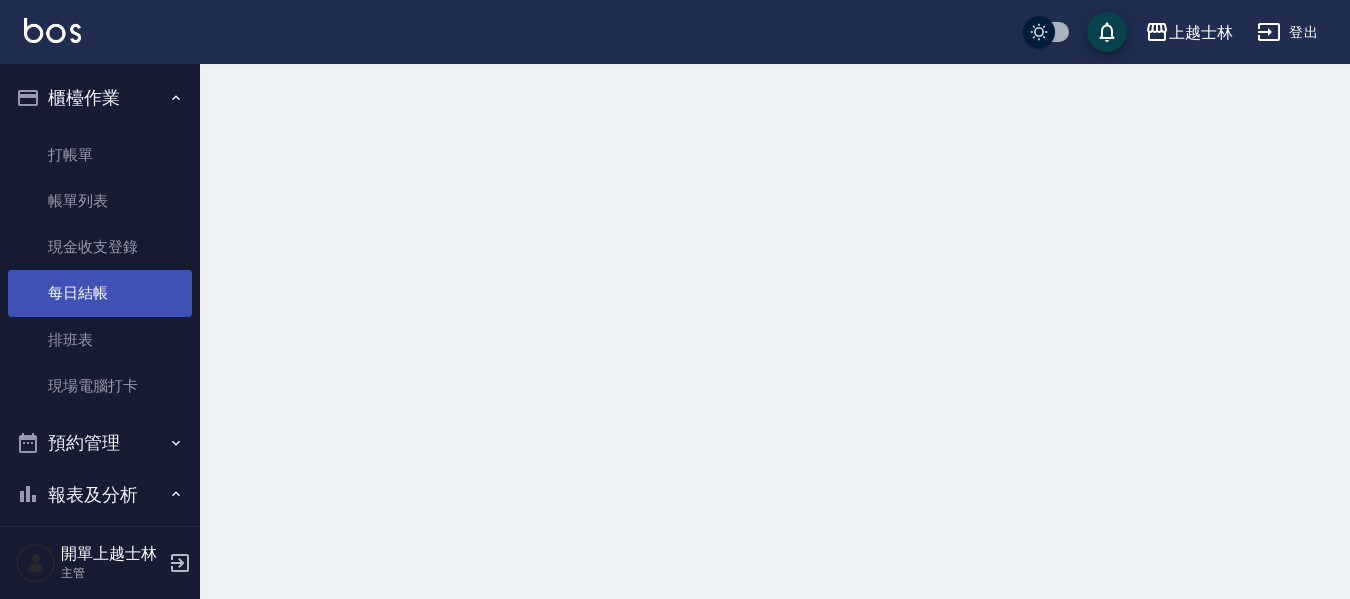 scroll, scrollTop: 0, scrollLeft: 0, axis: both 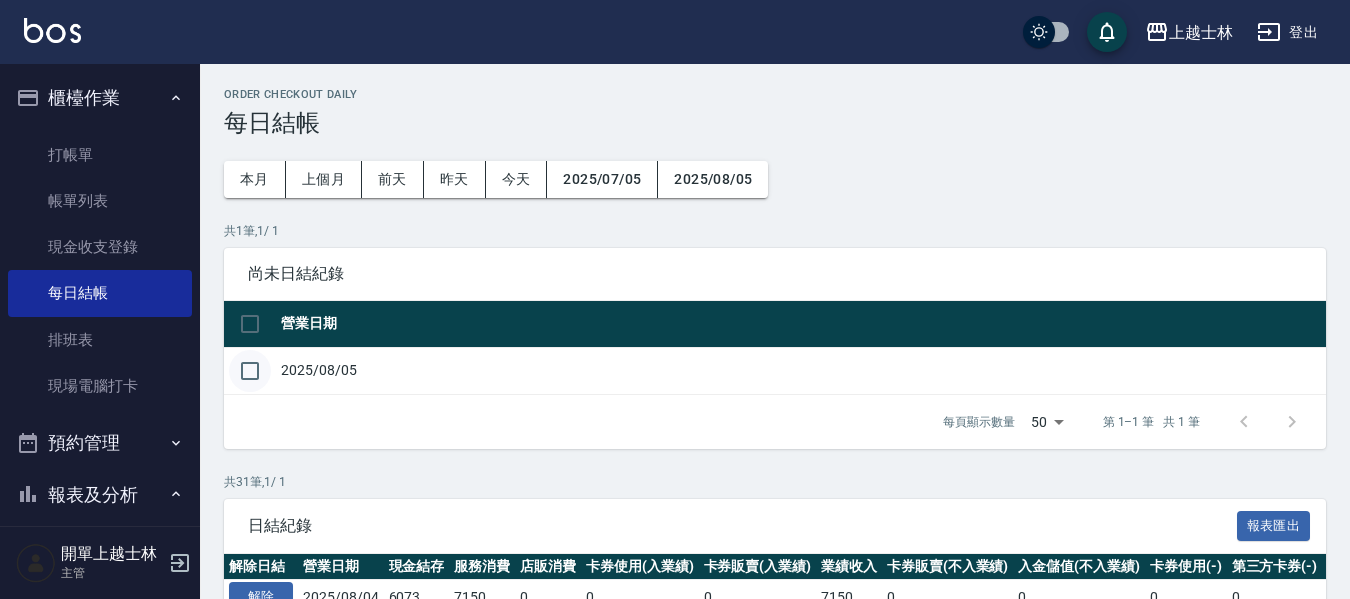 click at bounding box center (250, 371) 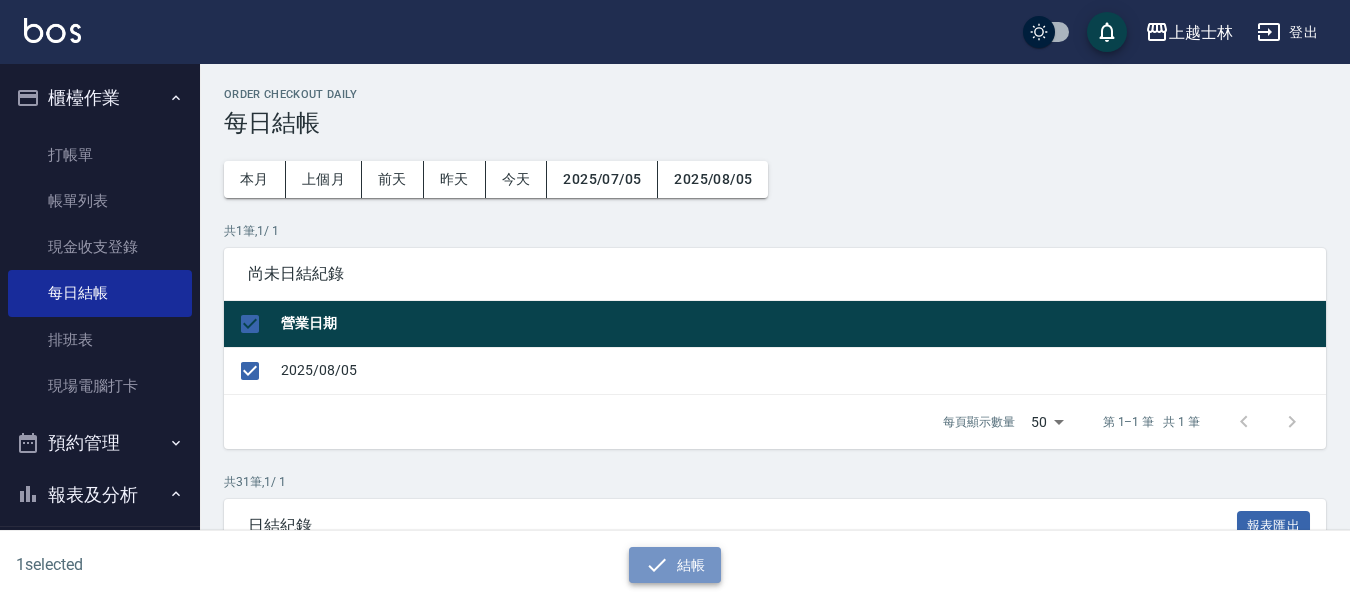 drag, startPoint x: 685, startPoint y: 546, endPoint x: 685, endPoint y: 557, distance: 11 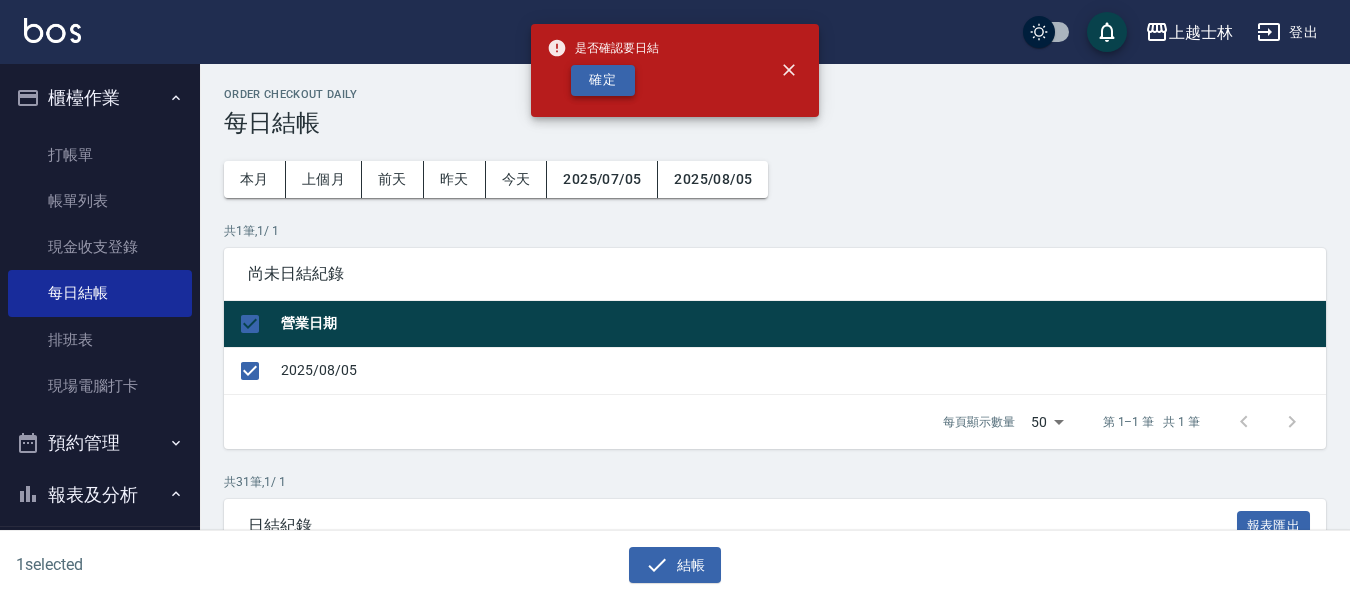 click on "確定" at bounding box center (603, 80) 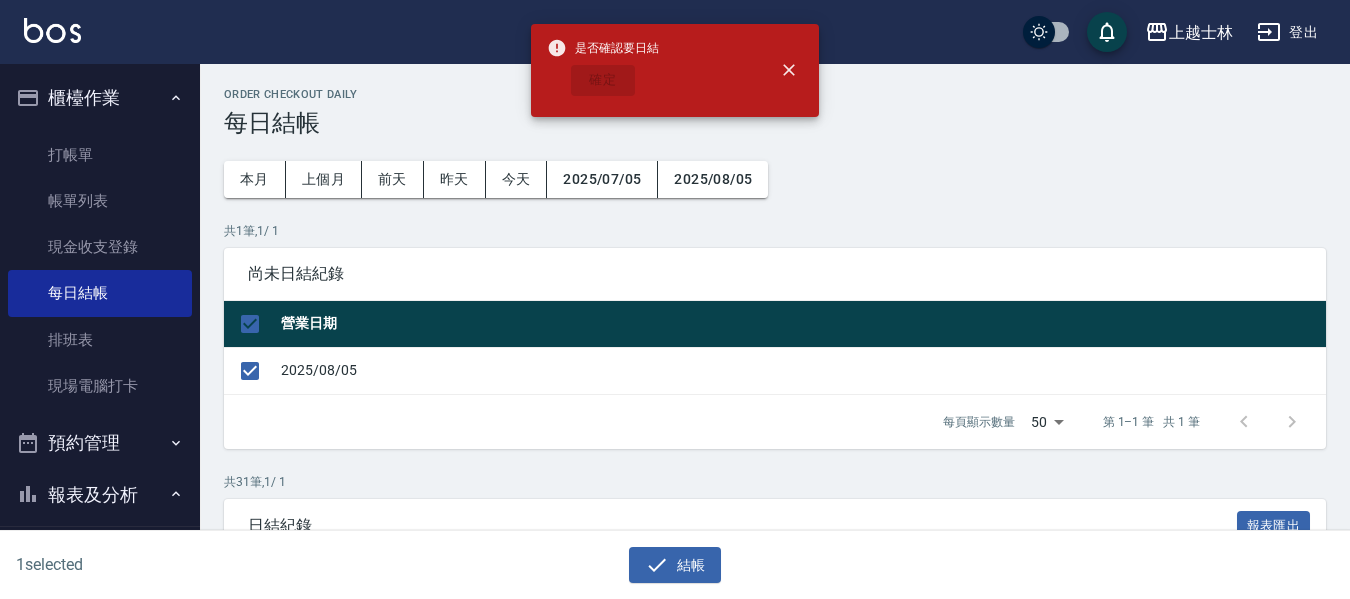 checkbox on "false" 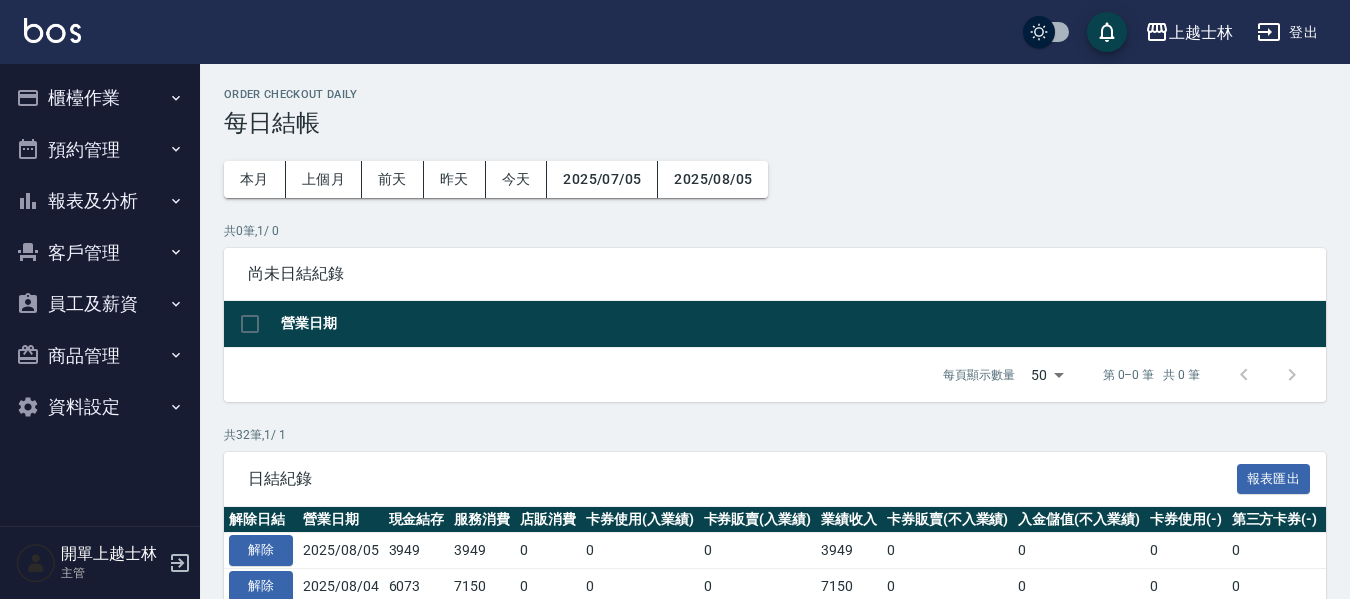 scroll, scrollTop: 0, scrollLeft: 0, axis: both 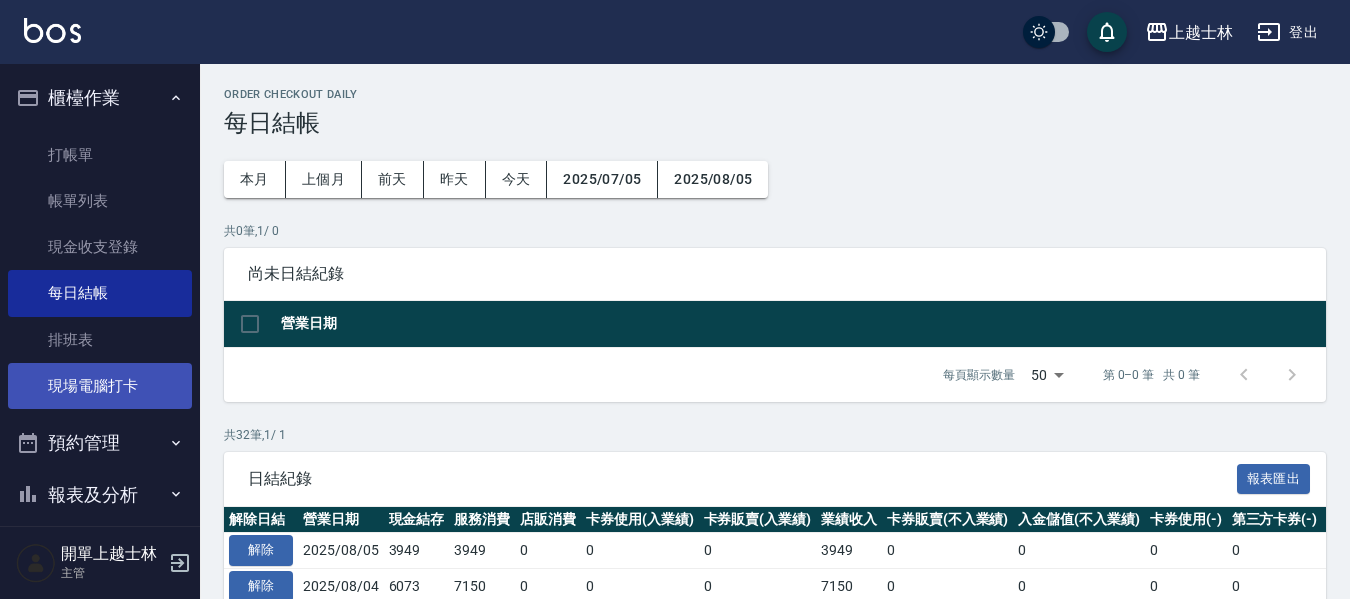 click on "現場電腦打卡" at bounding box center [100, 386] 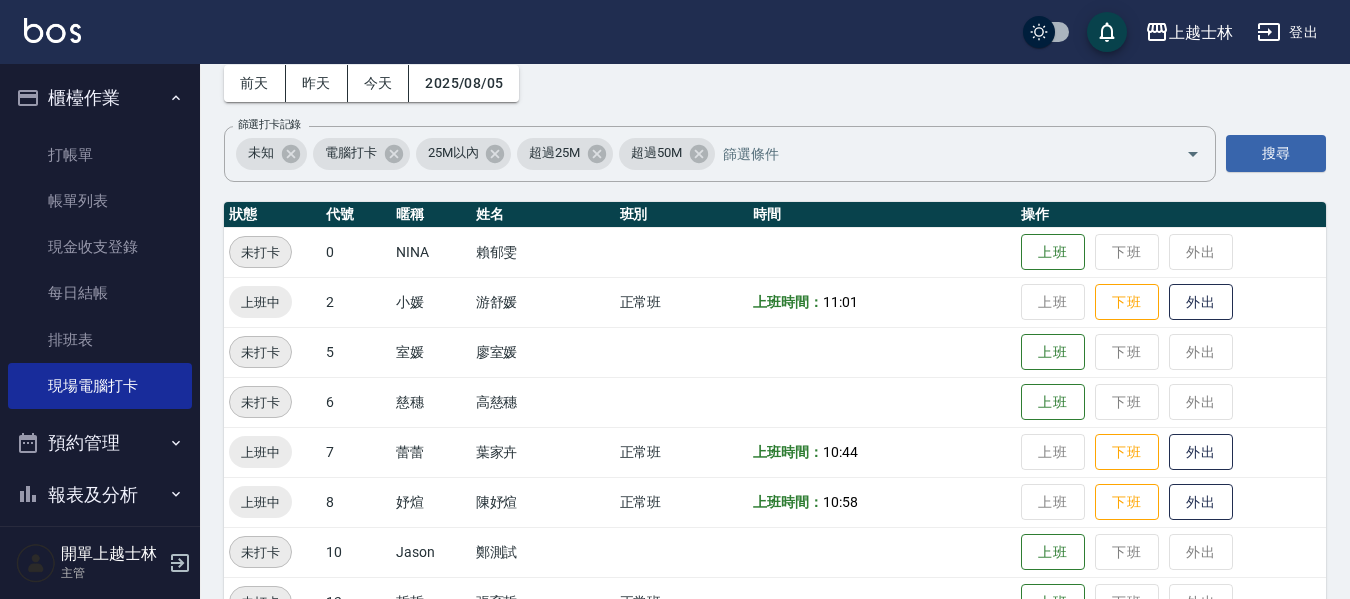 scroll, scrollTop: 100, scrollLeft: 0, axis: vertical 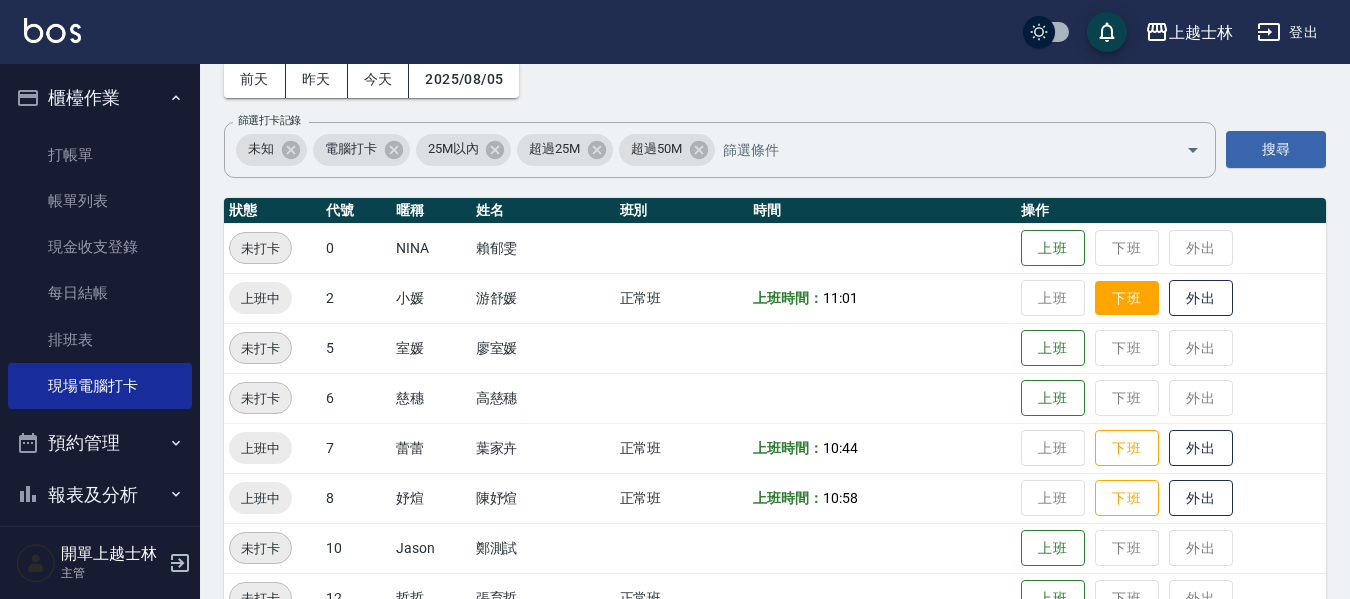 click on "下班" at bounding box center (1127, 298) 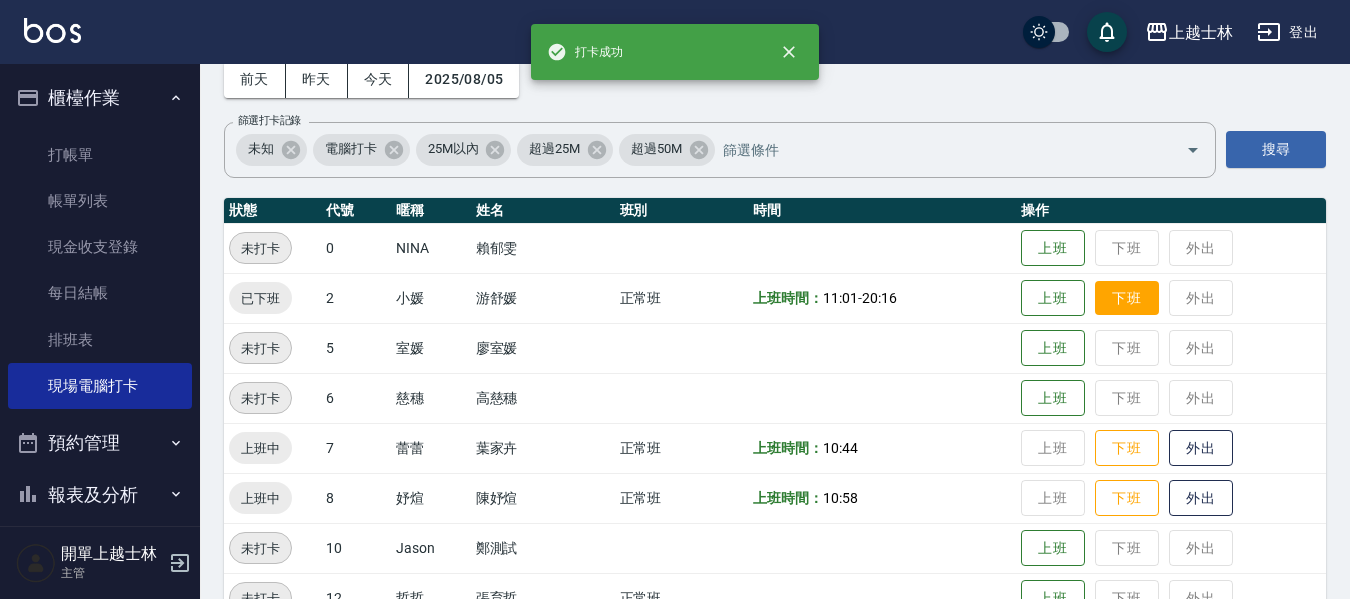 scroll, scrollTop: 200, scrollLeft: 0, axis: vertical 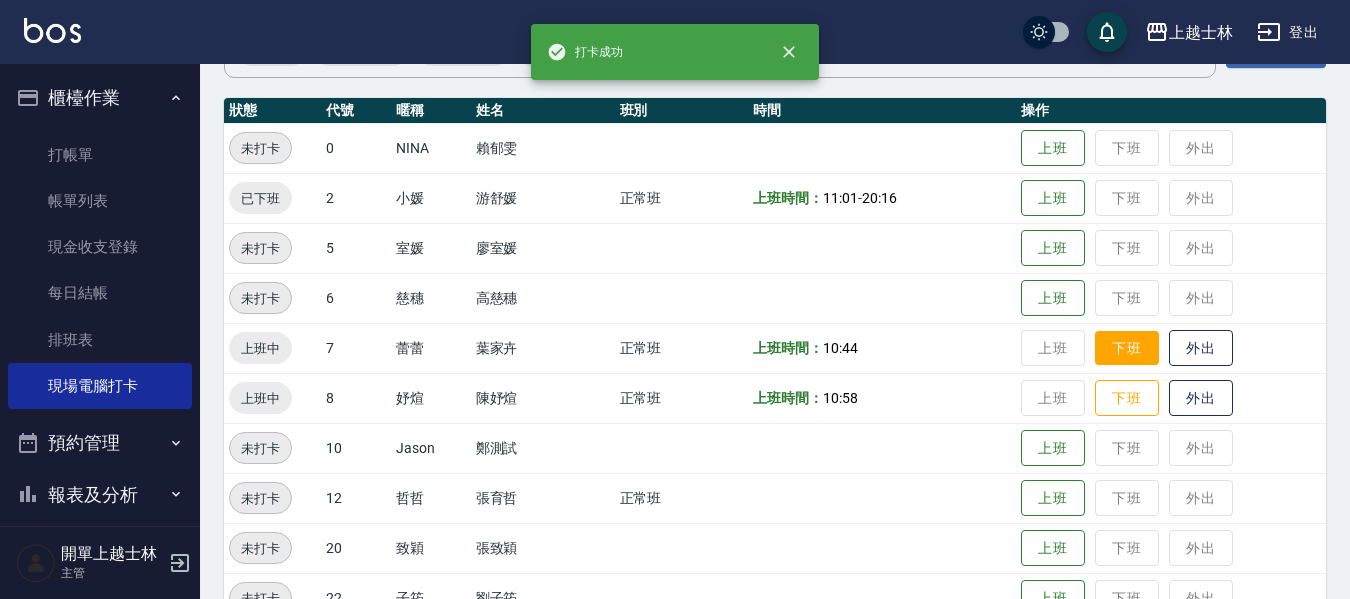 click on "下班" at bounding box center (1127, 348) 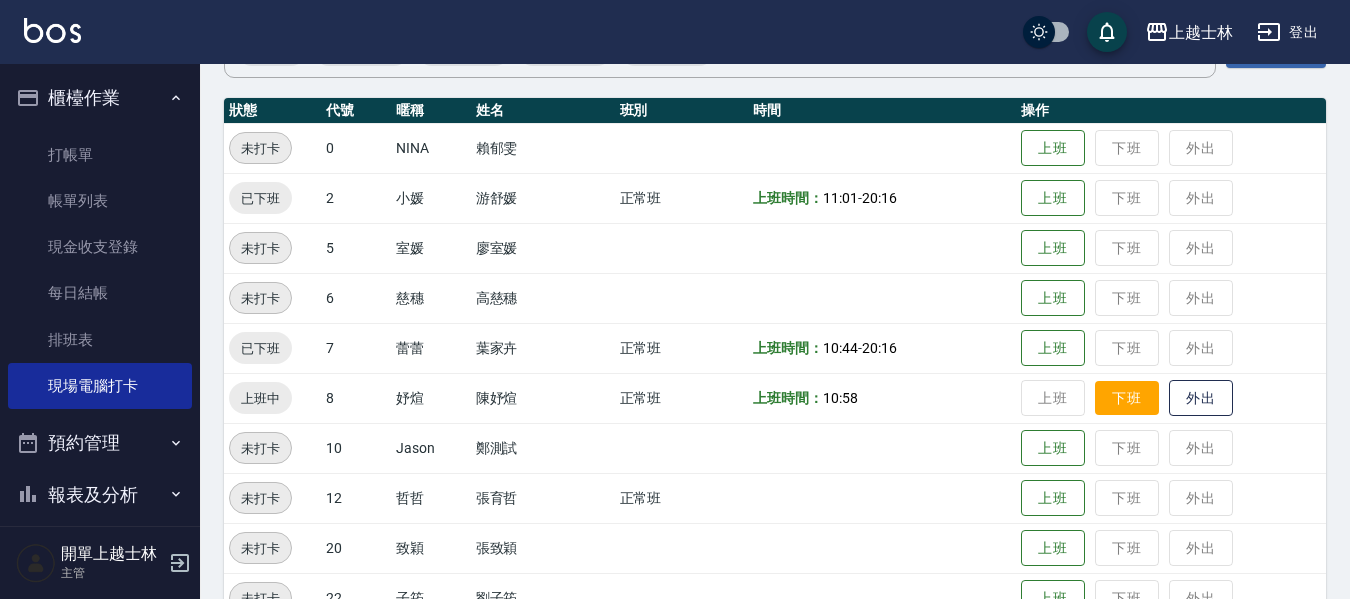 click on "下班" at bounding box center (1127, 398) 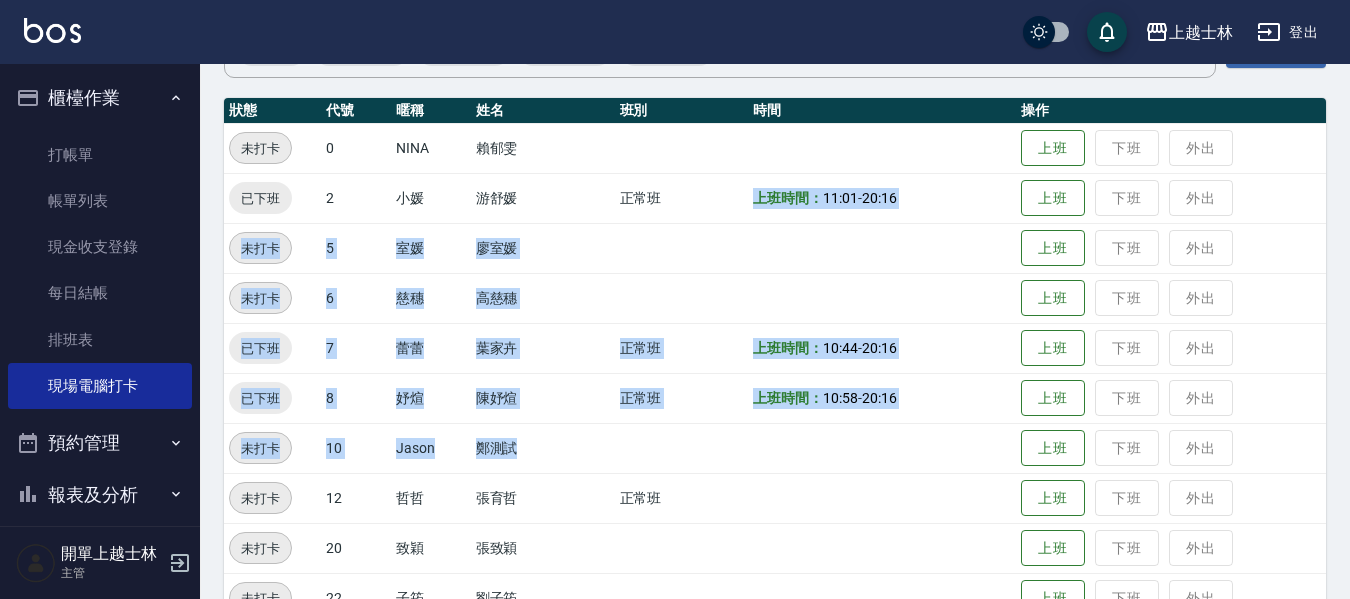 drag, startPoint x: 780, startPoint y: 257, endPoint x: 834, endPoint y: 434, distance: 185.05405 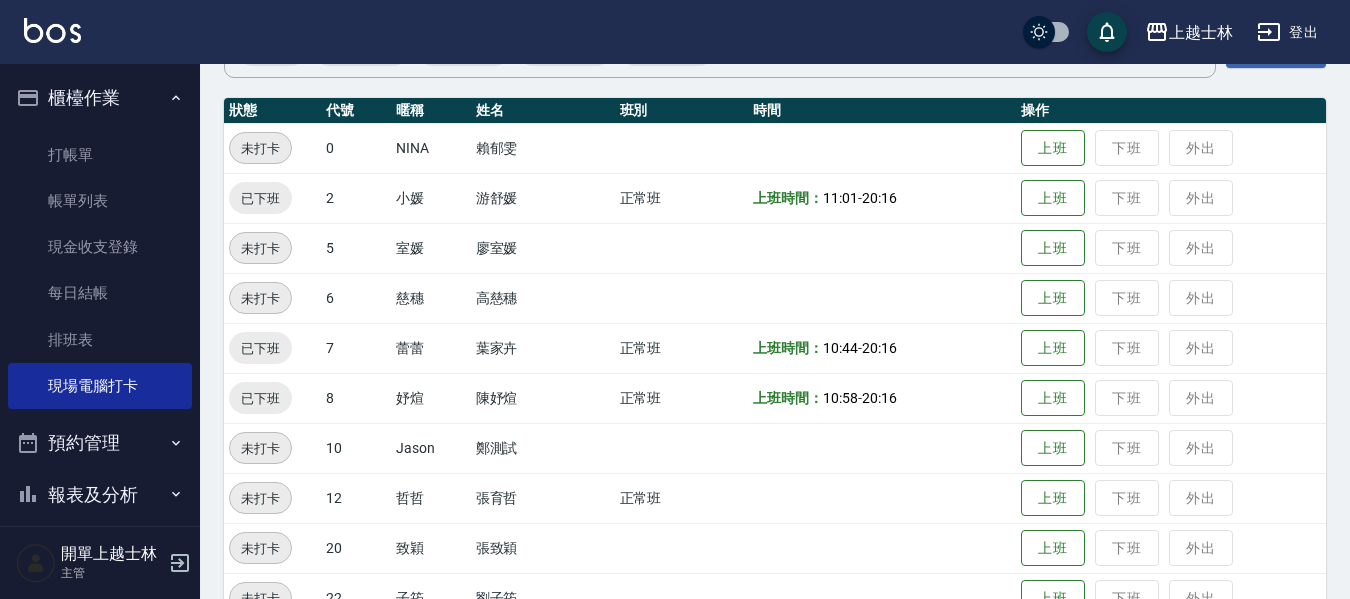 click at bounding box center (881, 498) 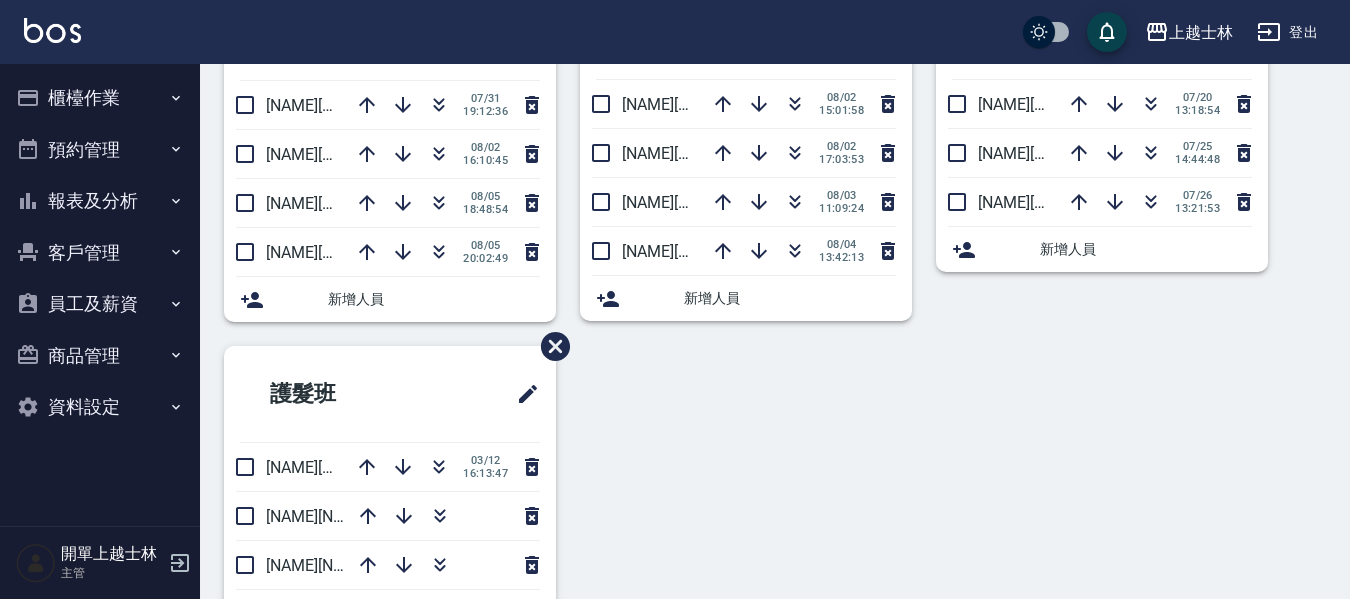 scroll, scrollTop: 0, scrollLeft: 0, axis: both 